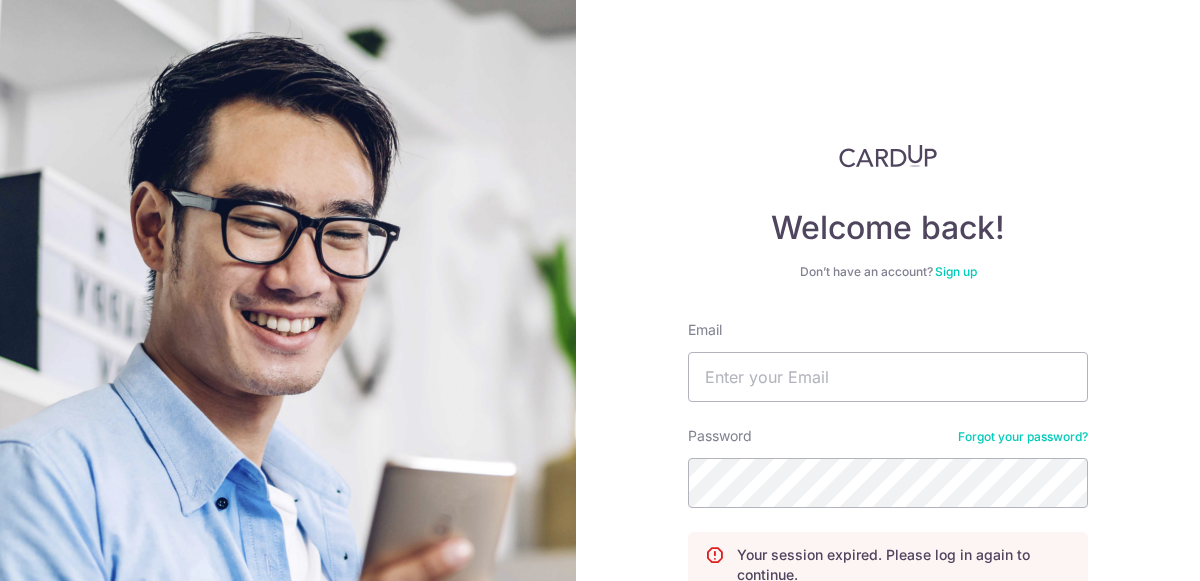 scroll, scrollTop: 0, scrollLeft: 0, axis: both 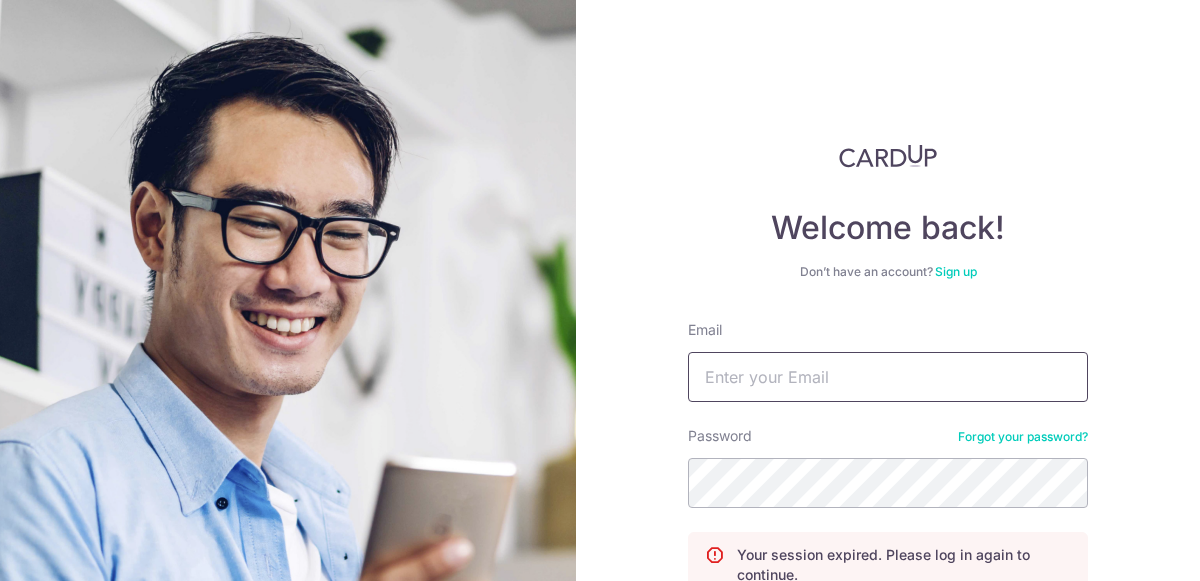 click on "Email" at bounding box center [888, 377] 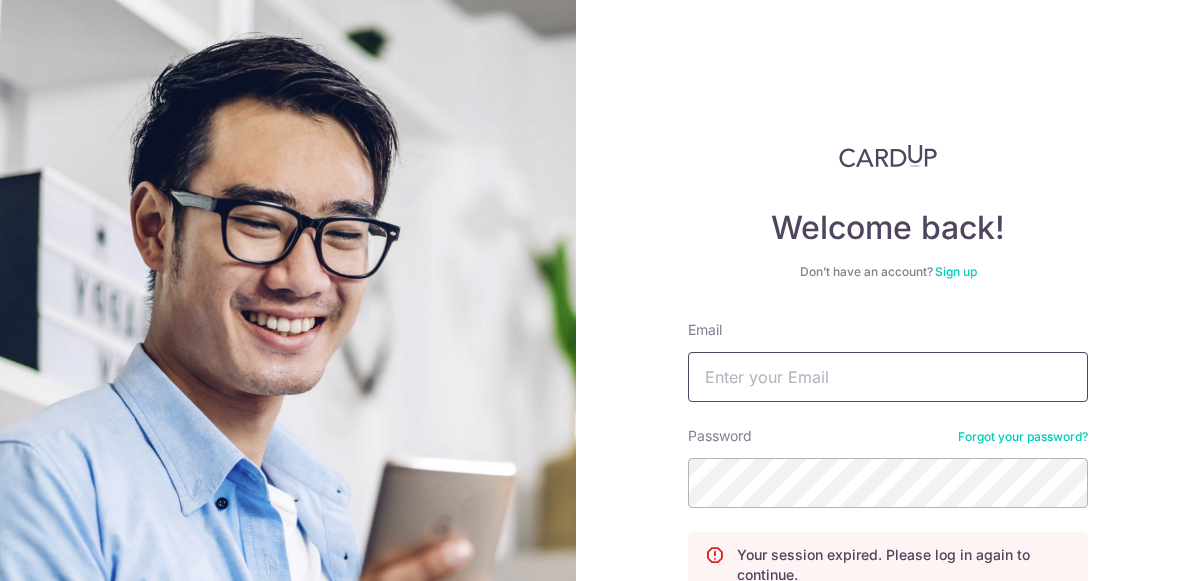 type on "[EMAIL_ADDRESS][DOMAIN_NAME]" 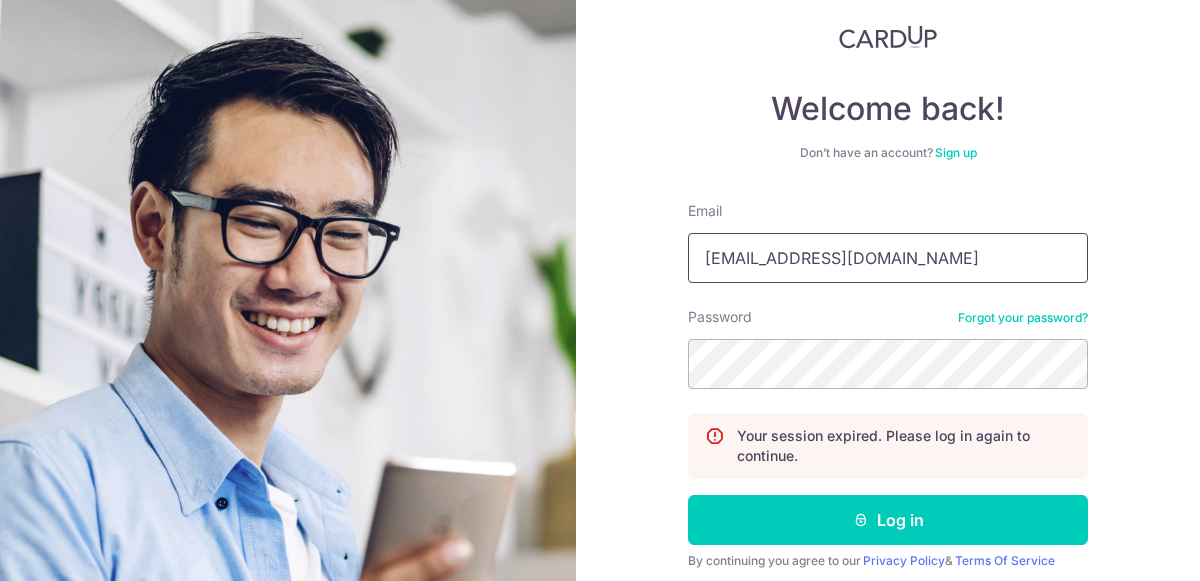 scroll, scrollTop: 156, scrollLeft: 0, axis: vertical 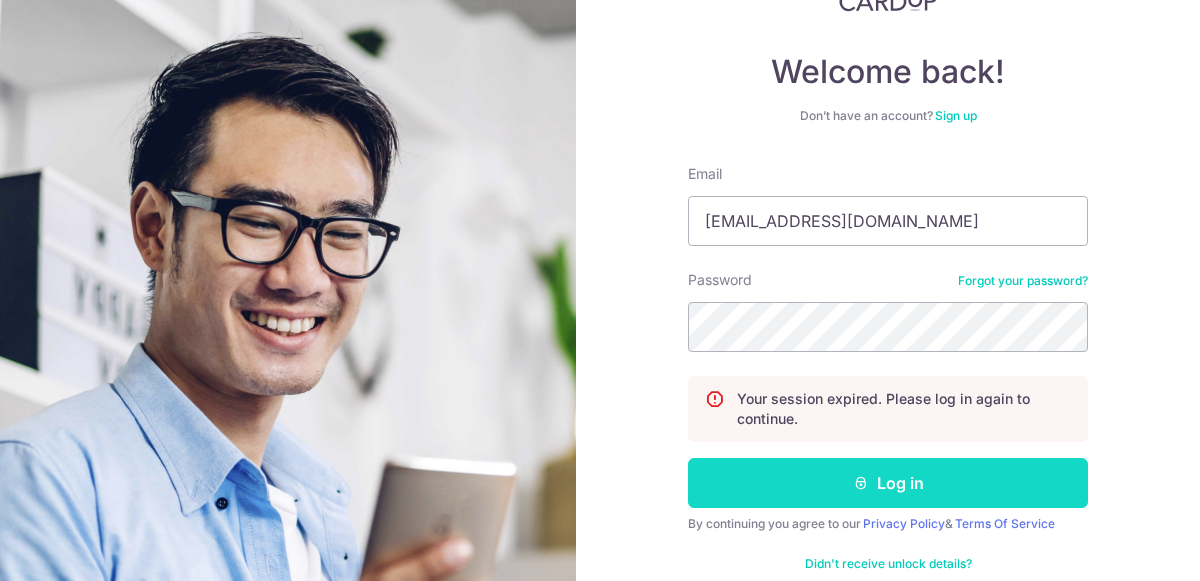 click on "Log in" at bounding box center [888, 483] 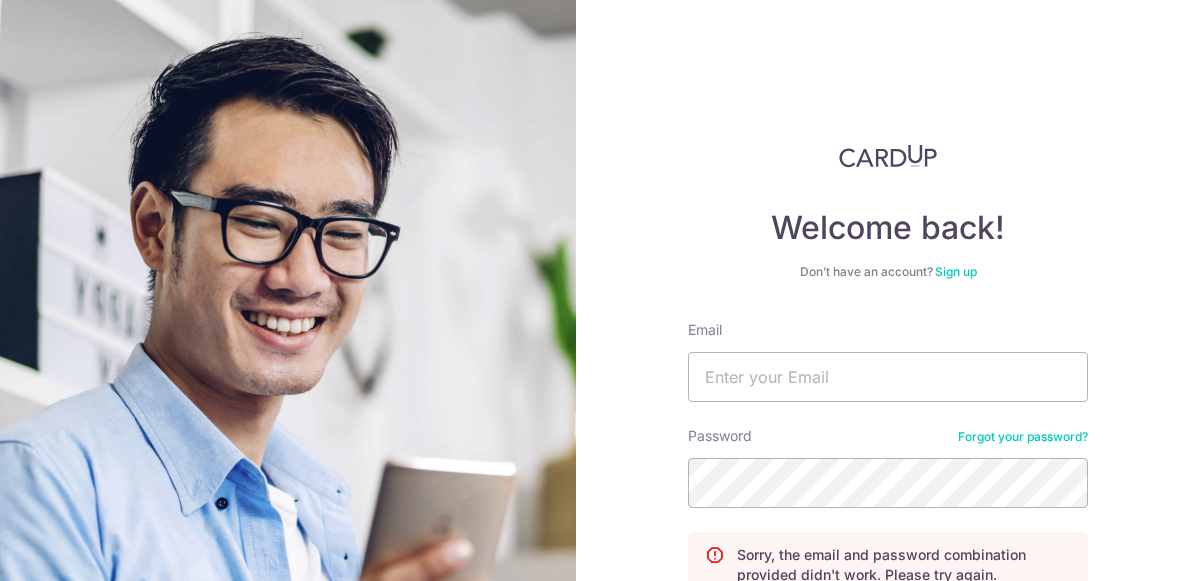 scroll, scrollTop: 0, scrollLeft: 0, axis: both 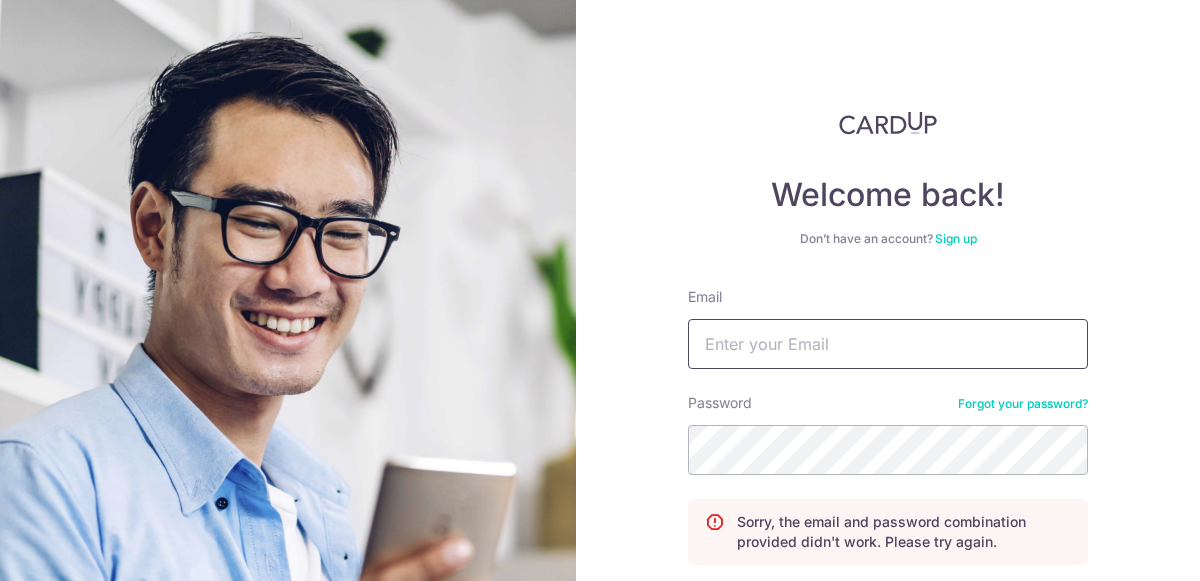 click on "Email" at bounding box center (888, 344) 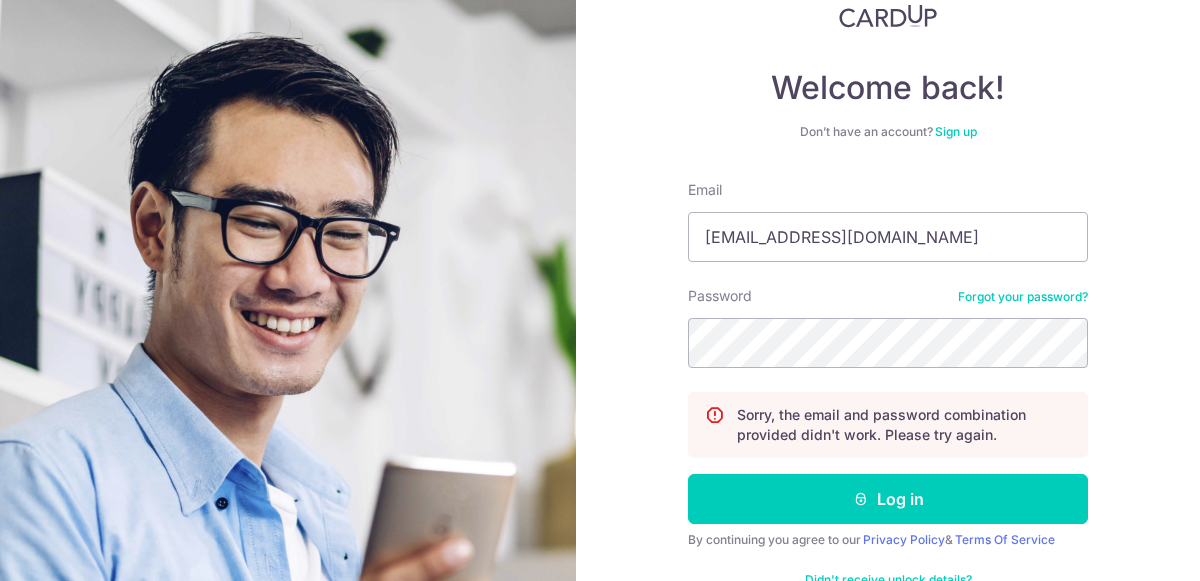 scroll, scrollTop: 195, scrollLeft: 0, axis: vertical 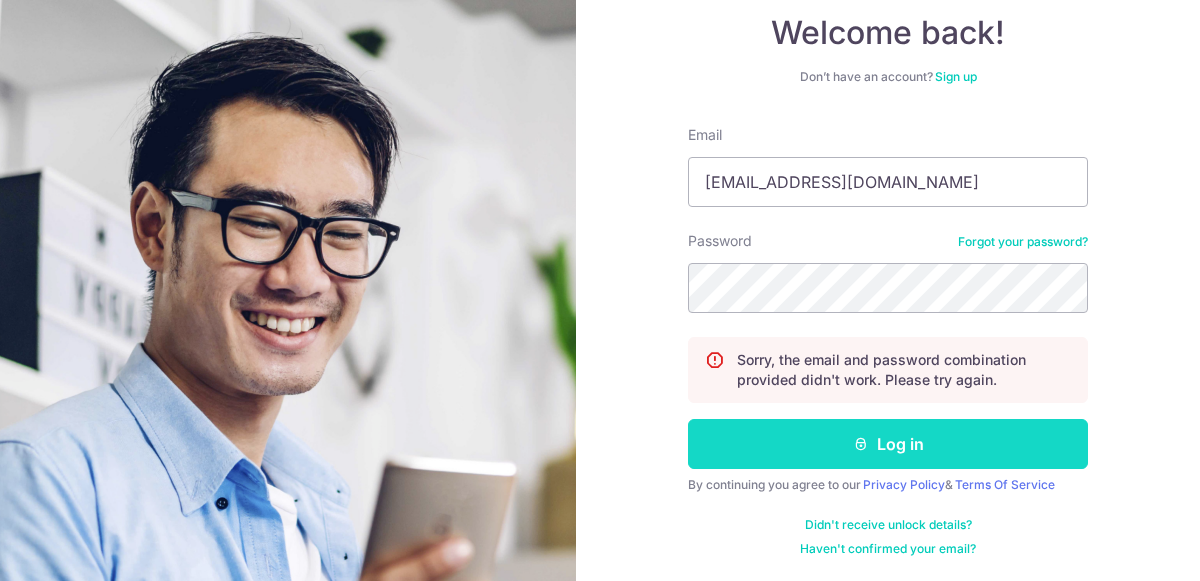 click on "Log in" at bounding box center (888, 444) 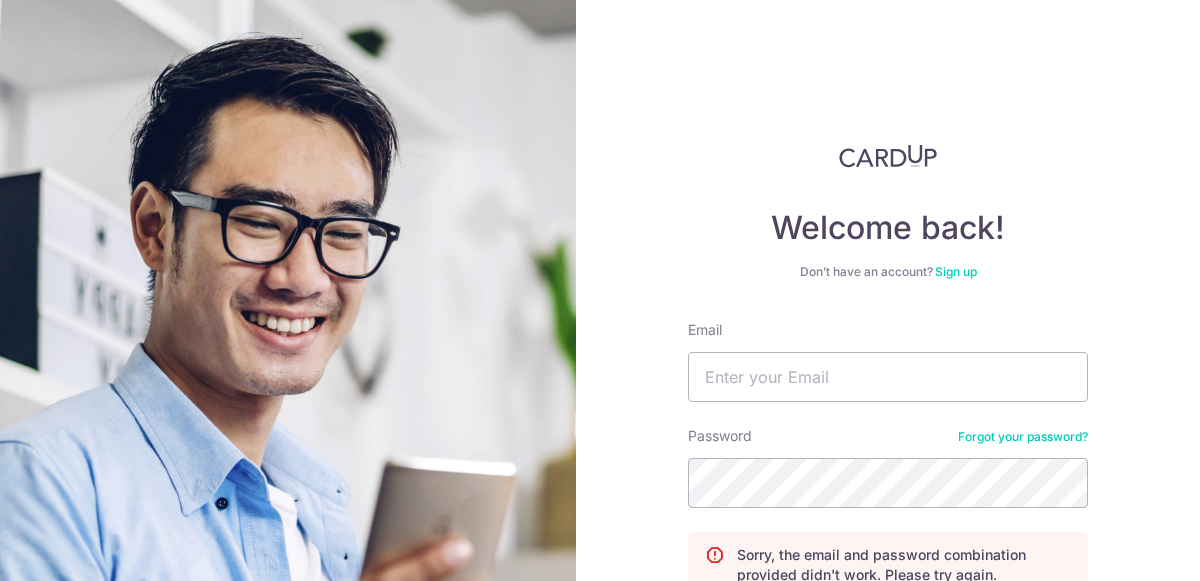 scroll, scrollTop: 0, scrollLeft: 0, axis: both 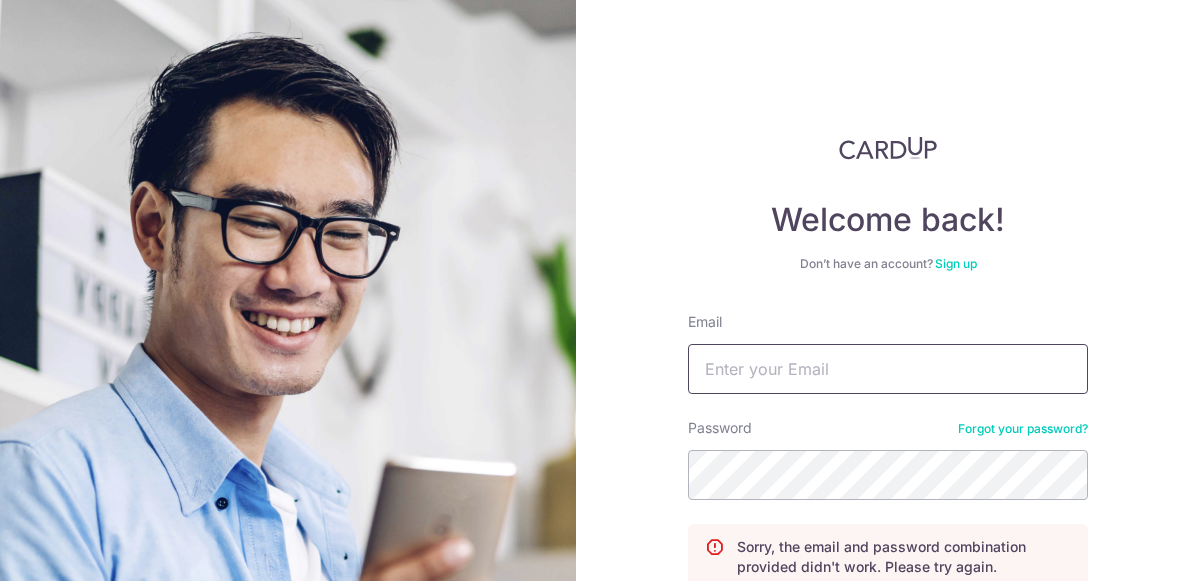 click on "Email" at bounding box center (888, 369) 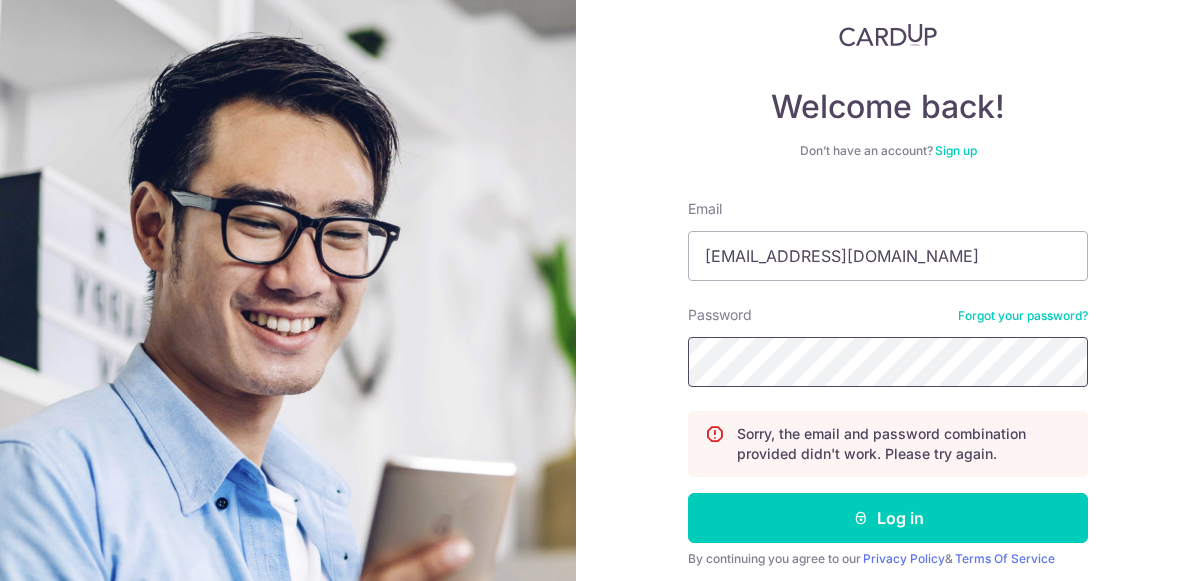 scroll, scrollTop: 195, scrollLeft: 0, axis: vertical 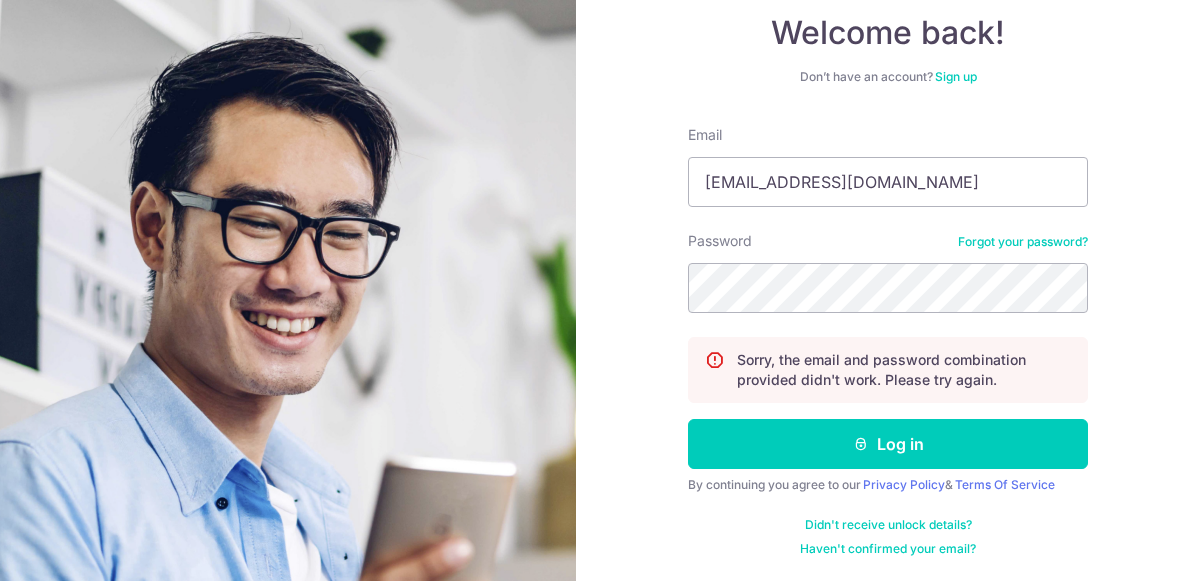 click on "Email
[EMAIL_ADDRESS][DOMAIN_NAME]
Password
Forgot your password?
Sorry, the email and password combination provided didn't work. Please try again.
Log in
By continuing you agree to our
Privacy Policy
&  Terms Of Service
Didn't receive unlock details?
Haven't confirmed your email?" at bounding box center (888, 341) 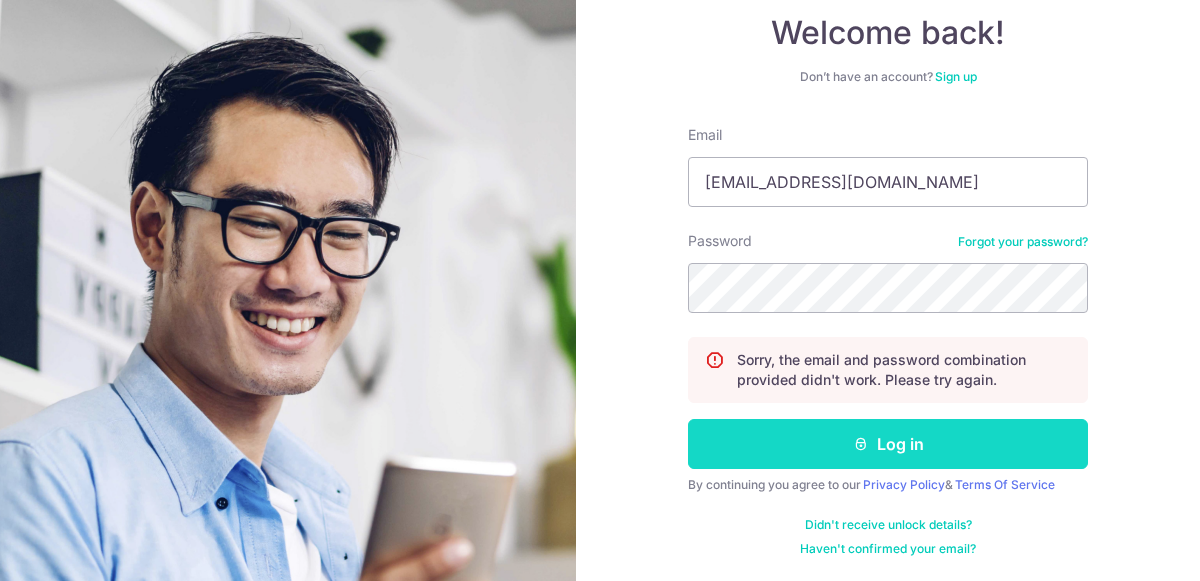 click on "Log in" at bounding box center [888, 444] 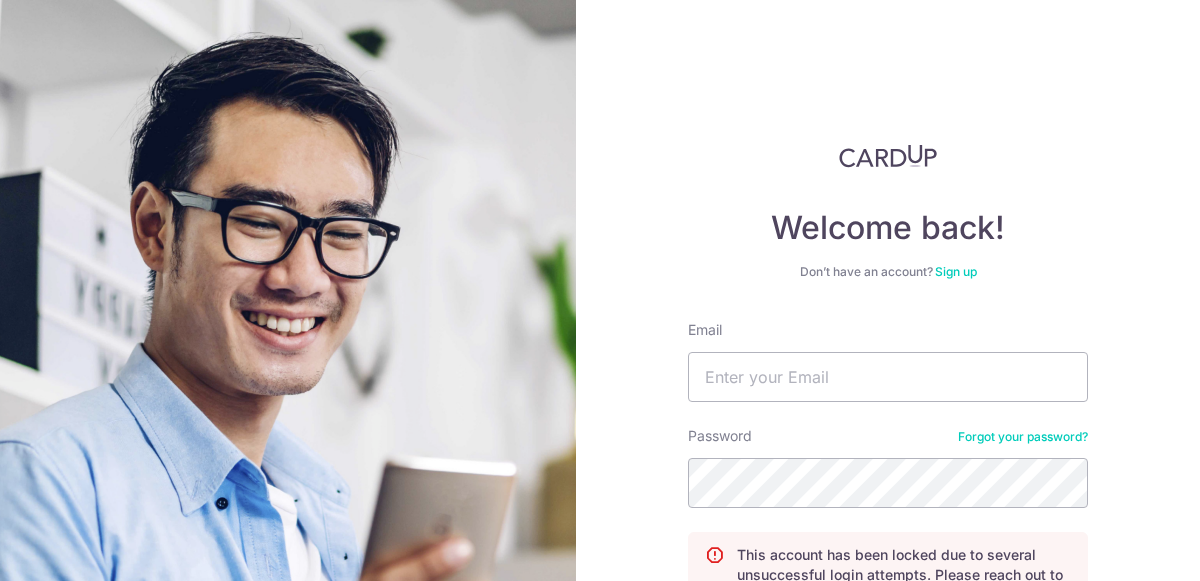scroll, scrollTop: 0, scrollLeft: 0, axis: both 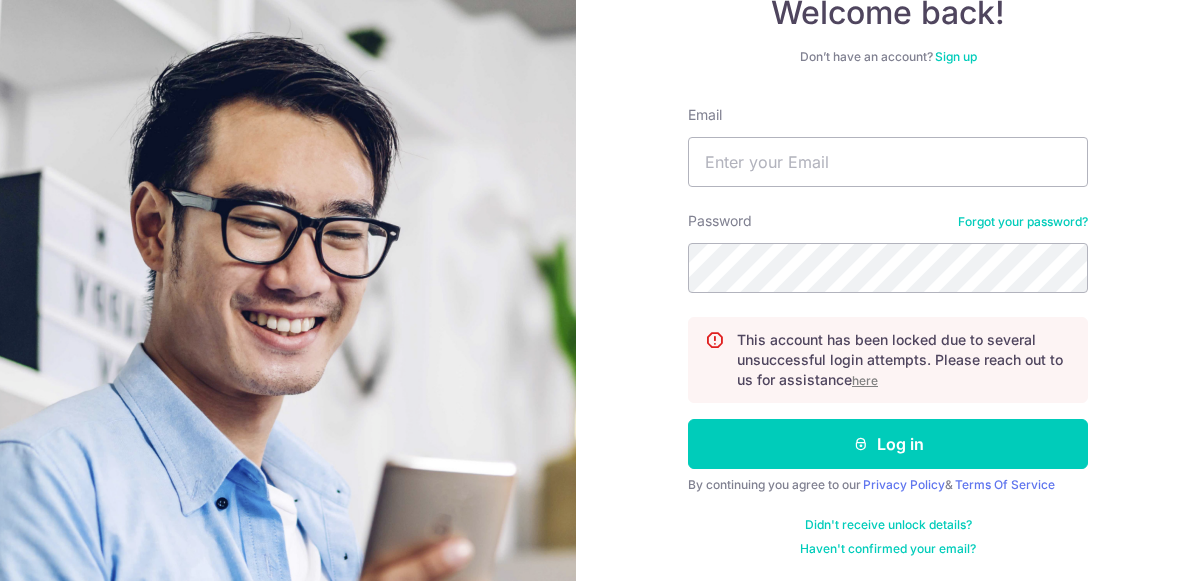 click on "This account has been locked due to several unsuccessful login attempts. Please reach out to us for assistance  here" at bounding box center (904, 360) 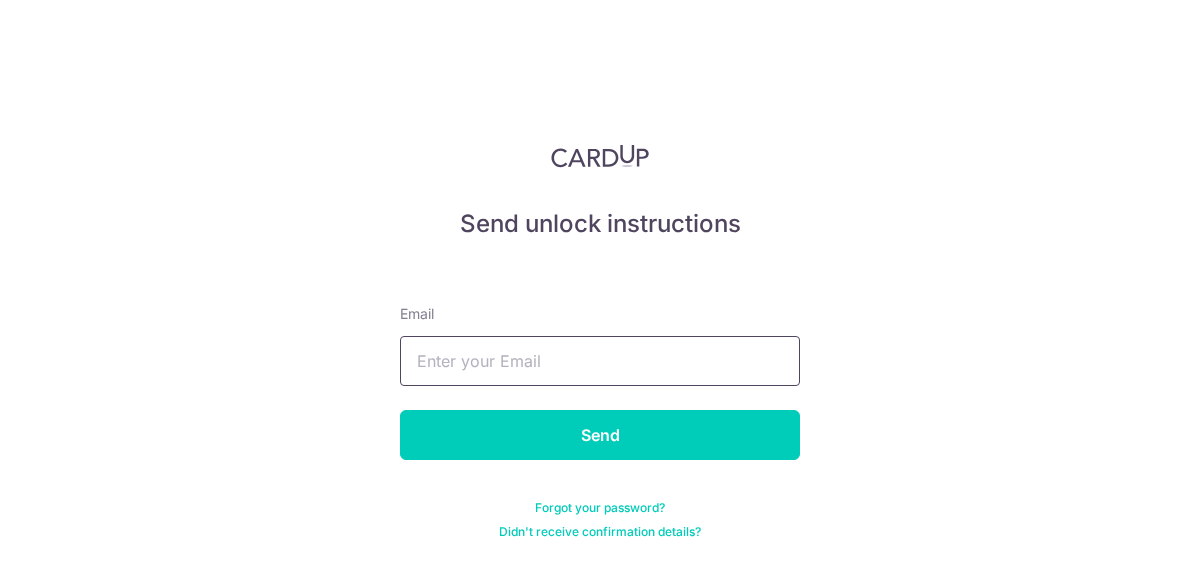 click at bounding box center (600, 361) 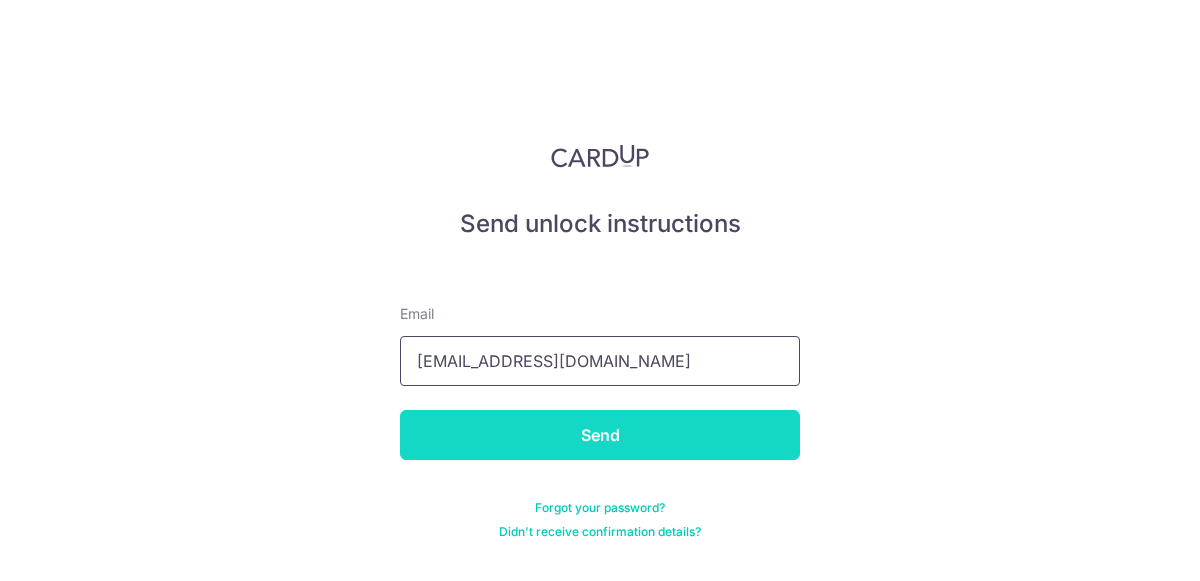 type on "[EMAIL_ADDRESS][DOMAIN_NAME]" 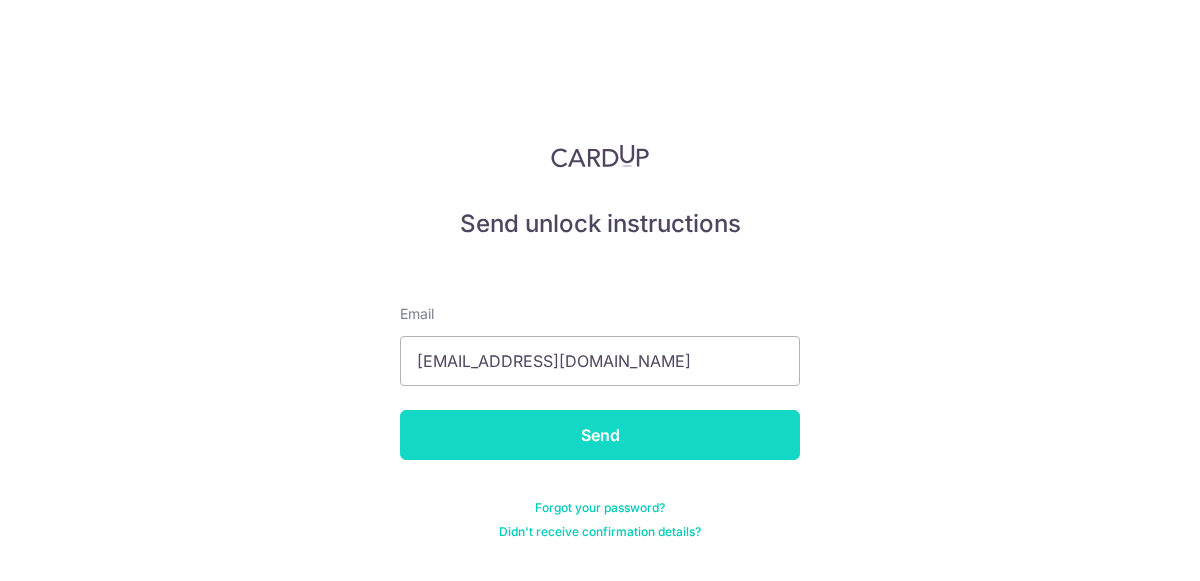 click on "Send" at bounding box center (600, 435) 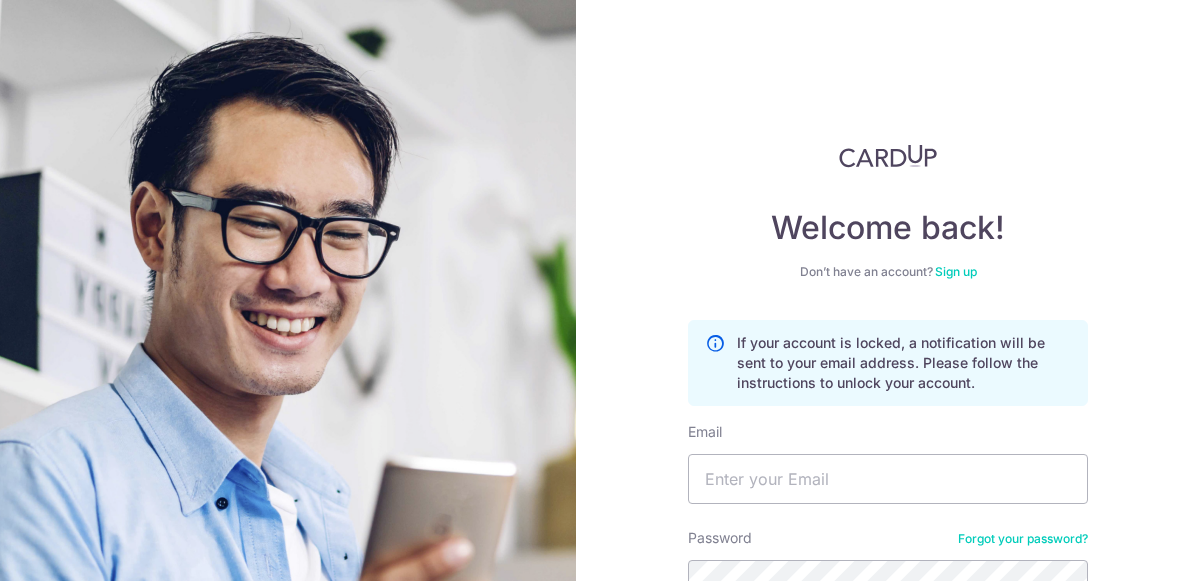 scroll, scrollTop: 0, scrollLeft: 0, axis: both 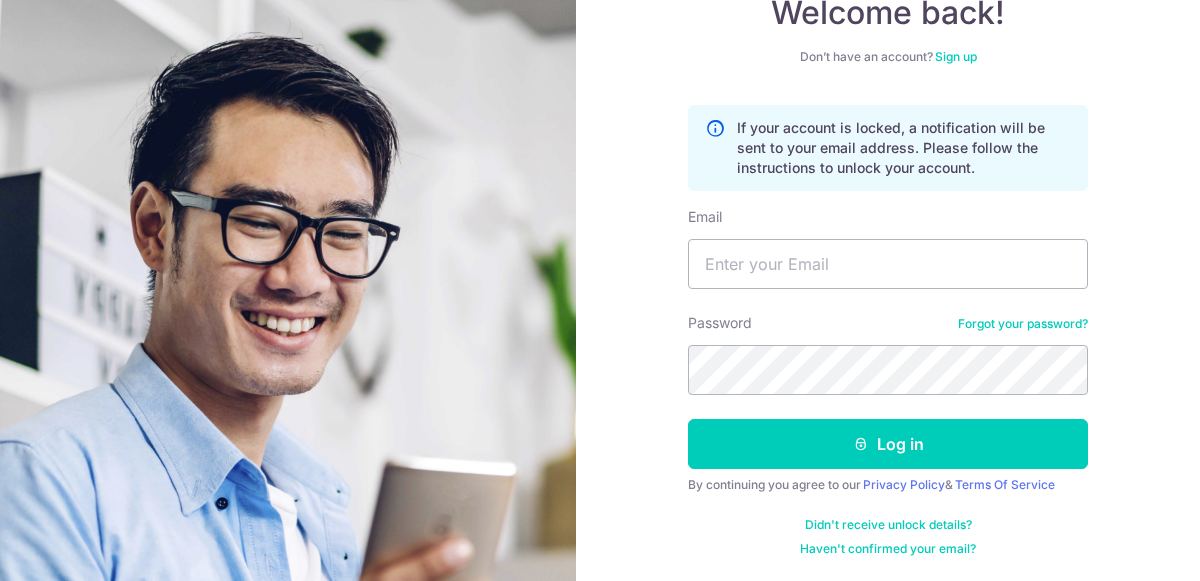 click on "Didn't receive unlock details?" at bounding box center (888, 525) 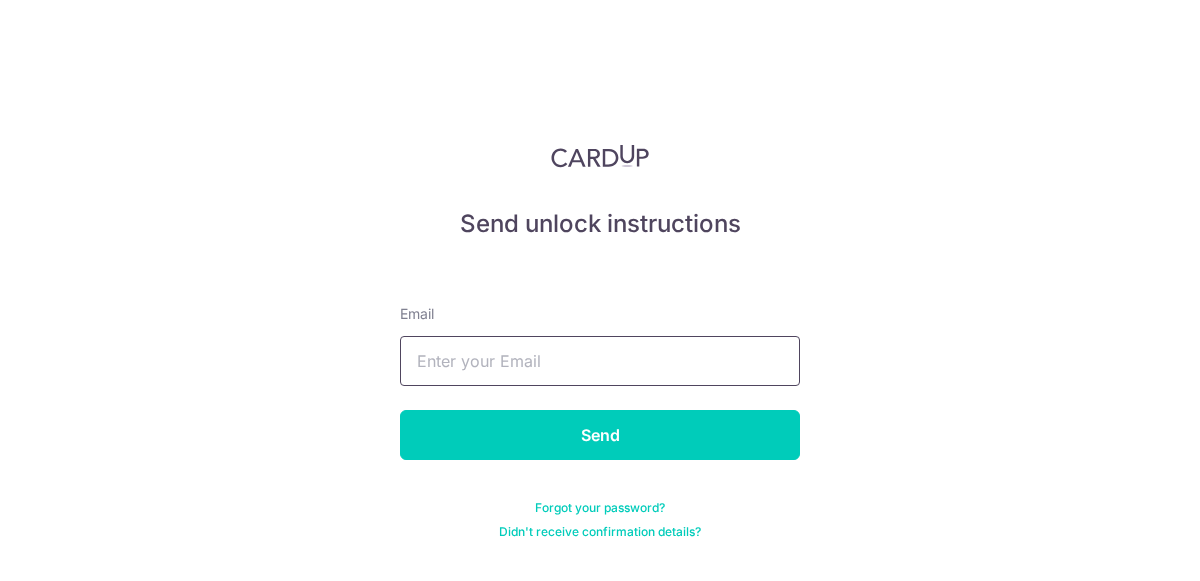 click at bounding box center (600, 361) 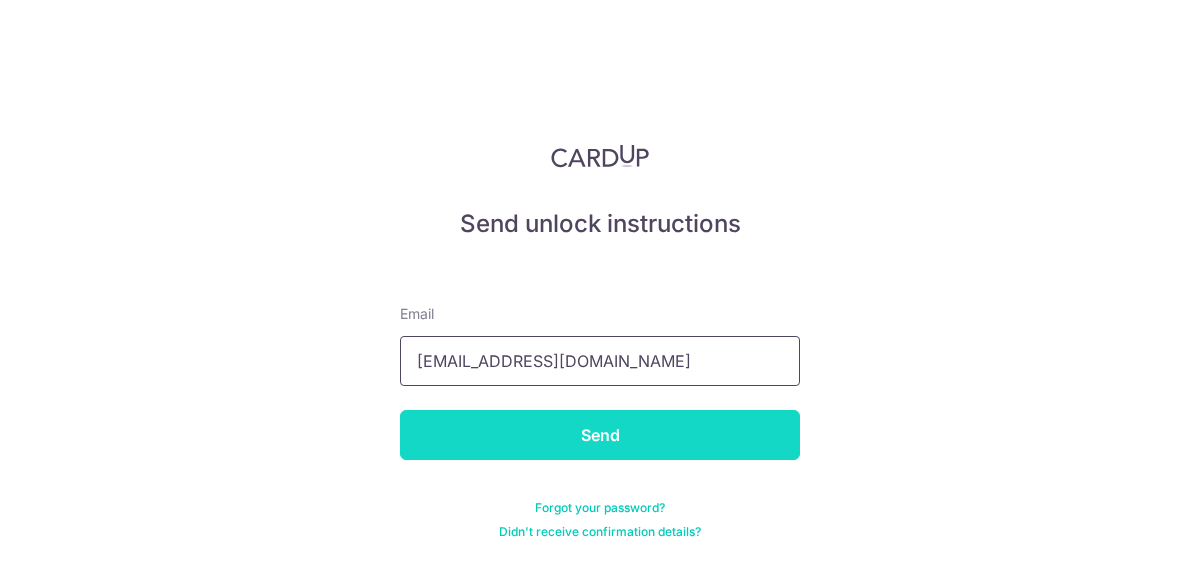 type on "qngeewei@gmail.com" 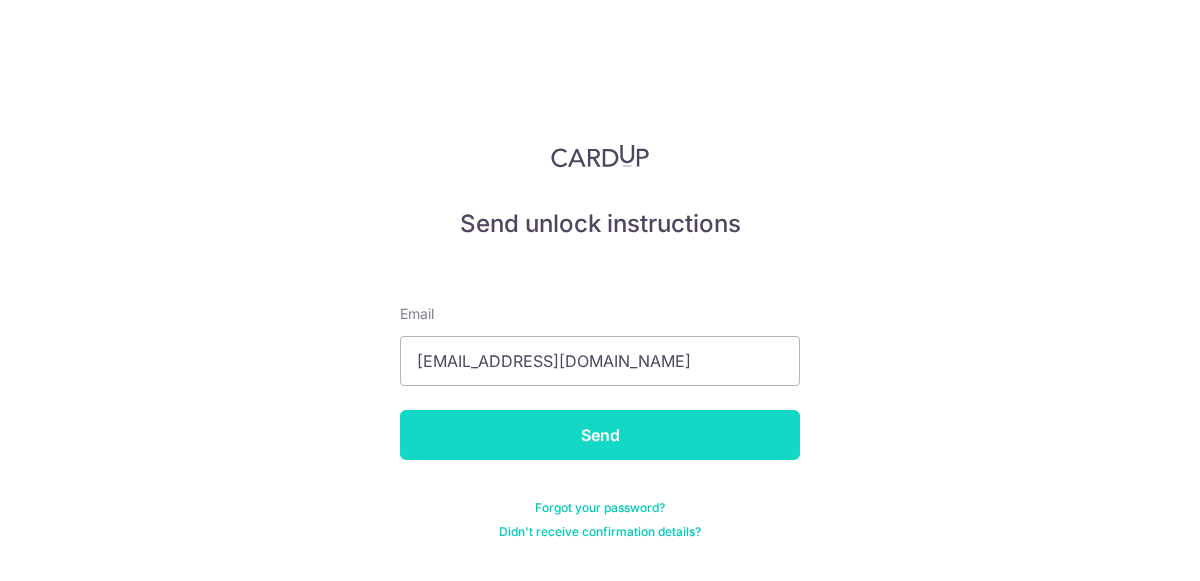 click on "Send" at bounding box center [600, 435] 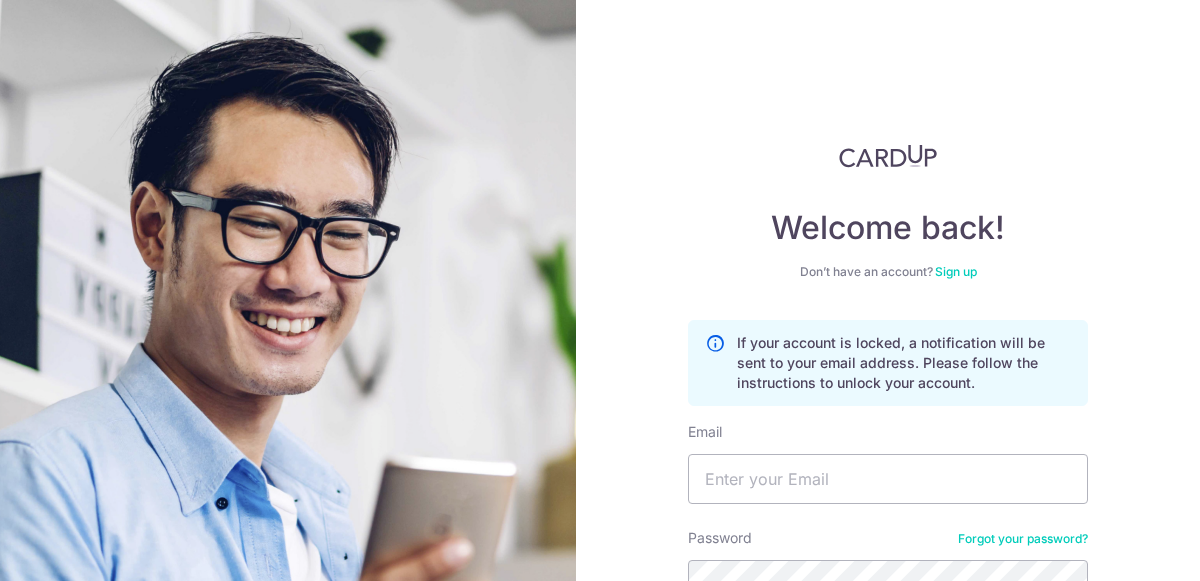 scroll, scrollTop: 0, scrollLeft: 0, axis: both 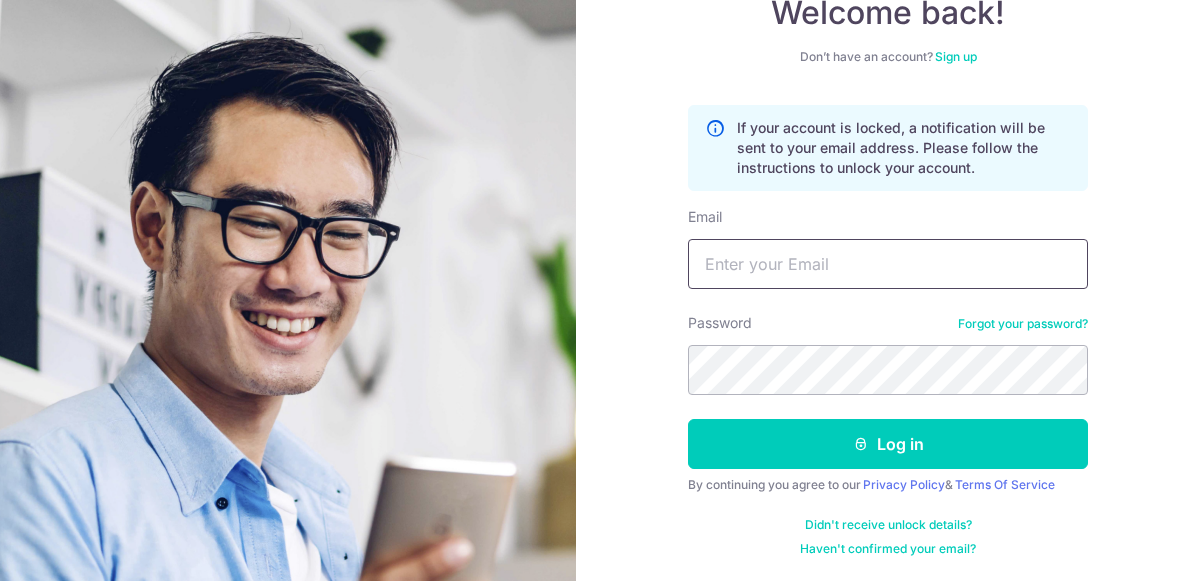 click on "Email" at bounding box center (888, 264) 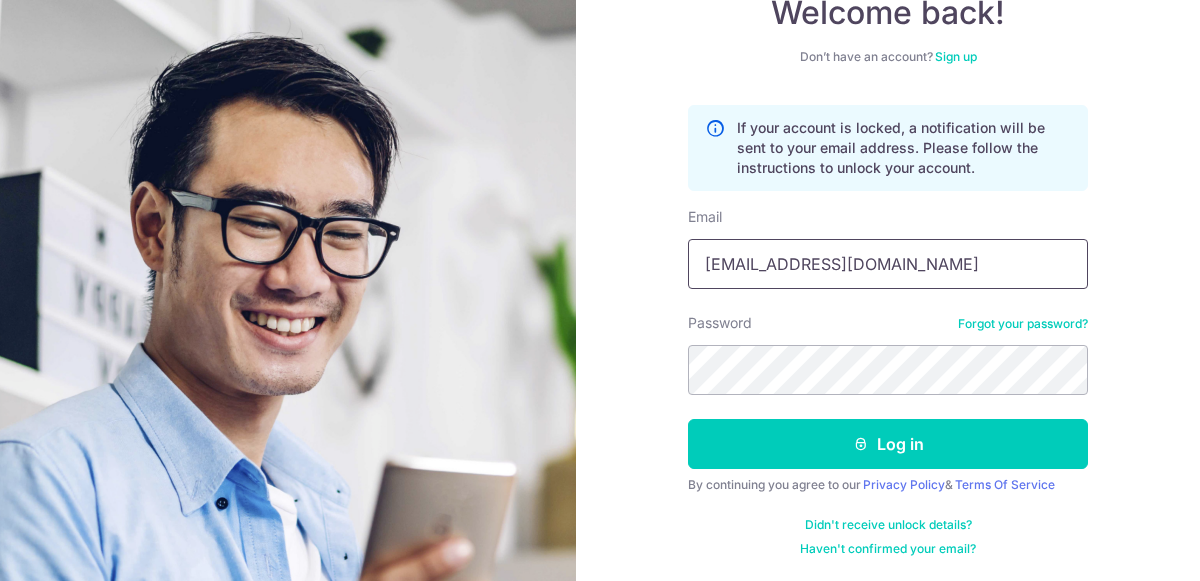type on "[EMAIL_ADDRESS][DOMAIN_NAME]" 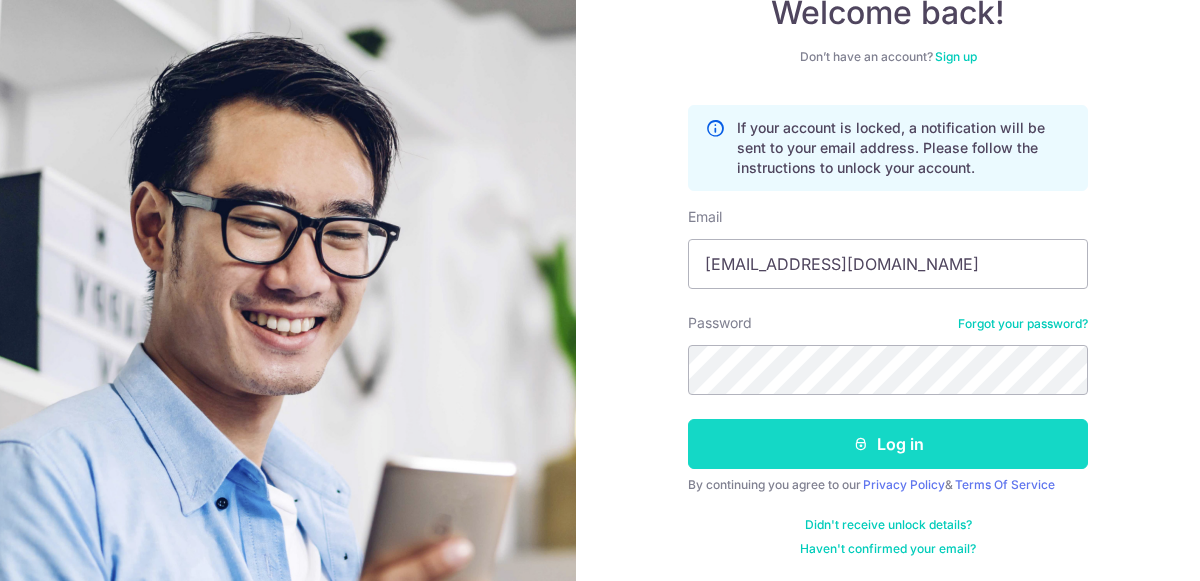click on "Log in" at bounding box center (888, 444) 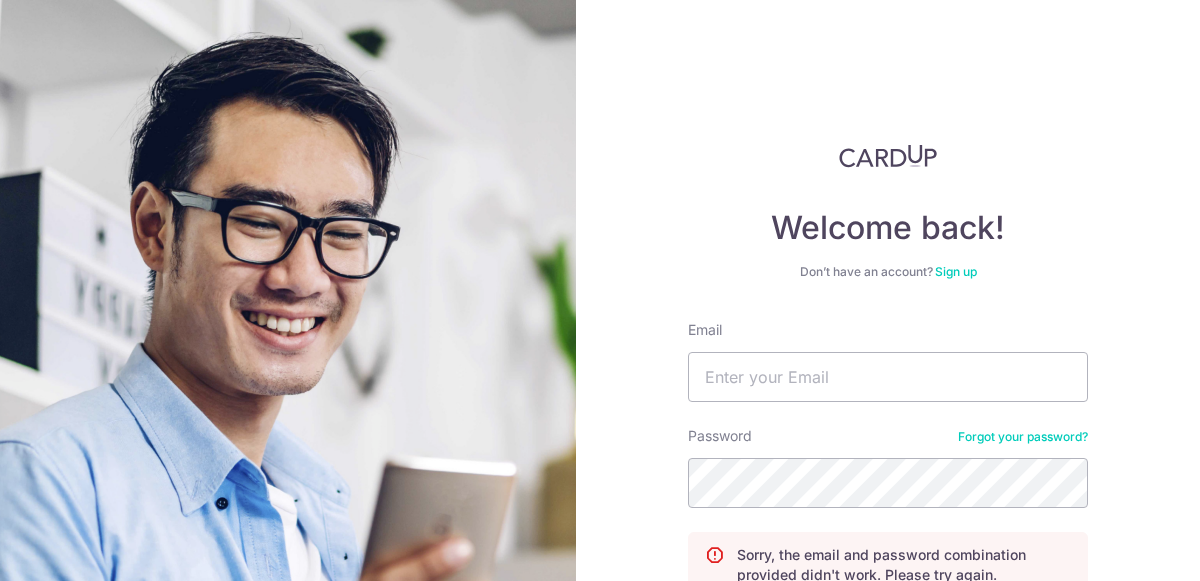 scroll, scrollTop: 0, scrollLeft: 0, axis: both 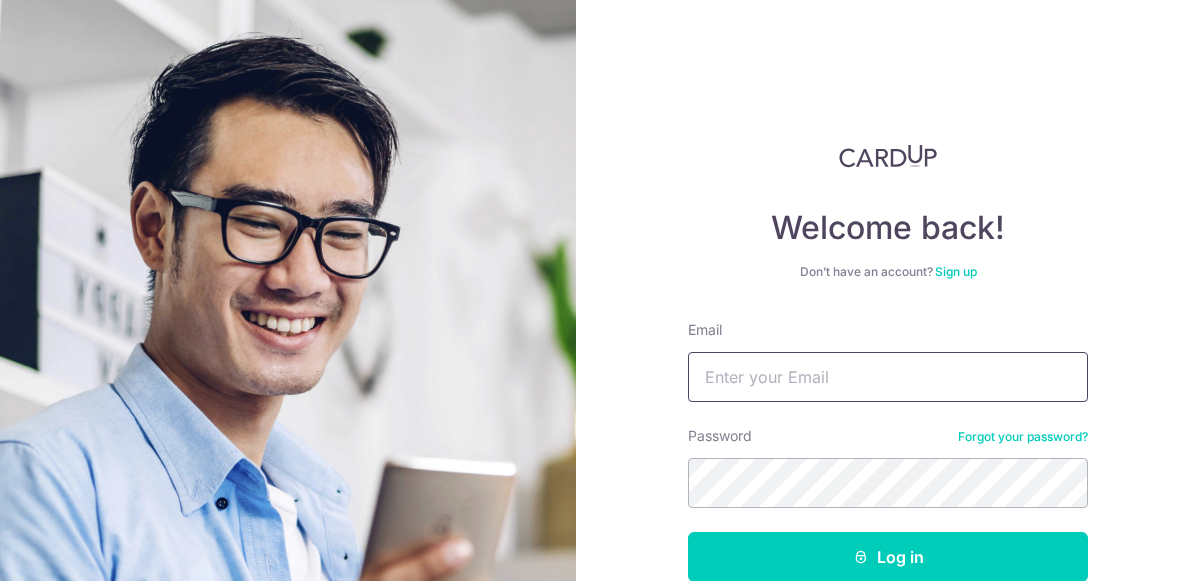 click on "Email" at bounding box center [888, 377] 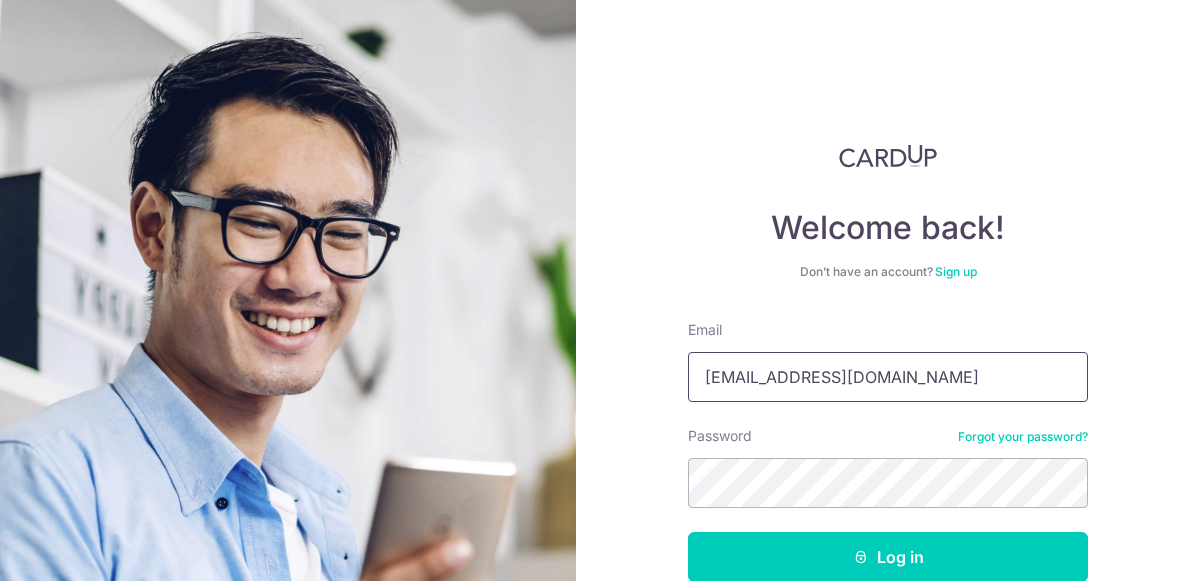 type on "qngeewei@gmail.com" 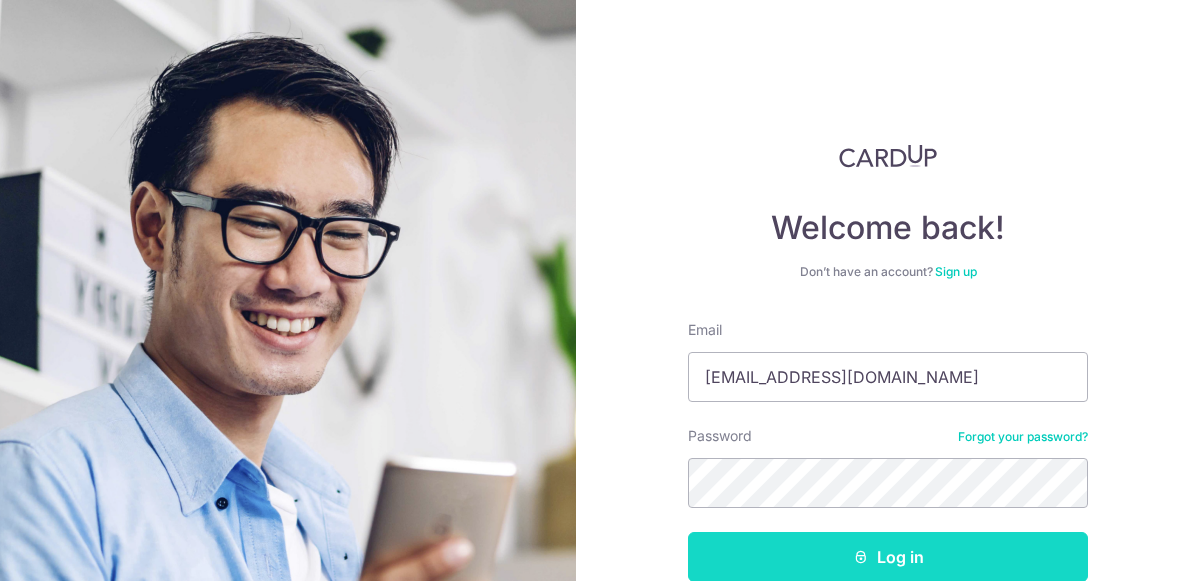 click on "Log in" at bounding box center [888, 557] 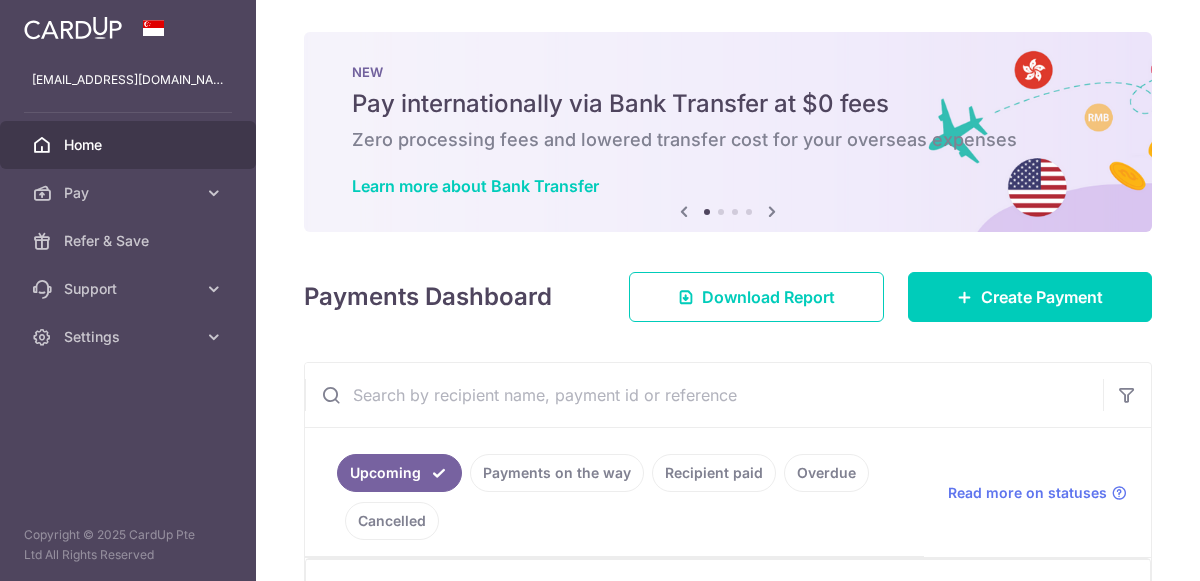 scroll, scrollTop: 0, scrollLeft: 0, axis: both 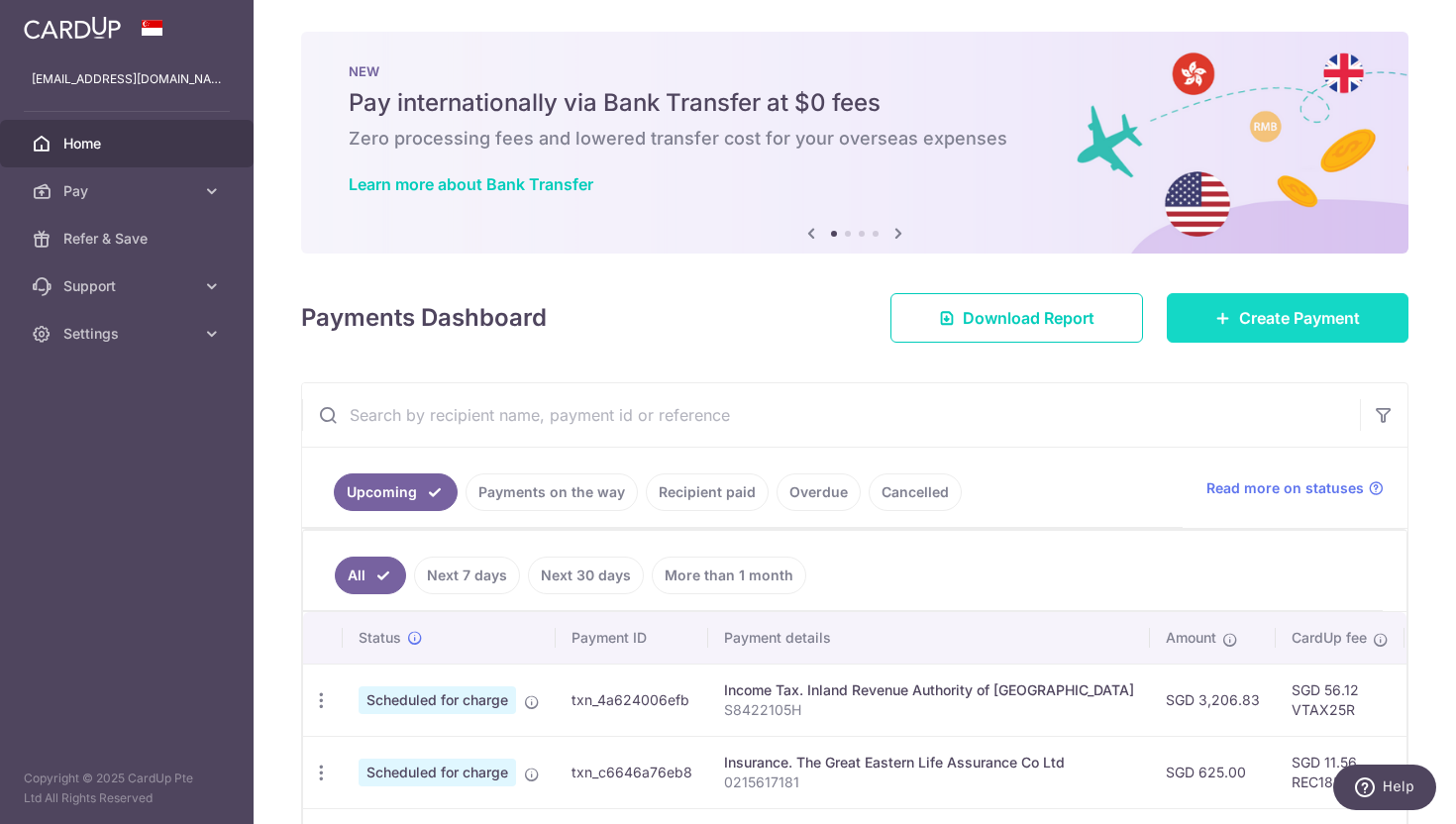 click on "Create Payment" at bounding box center [1300, 318] 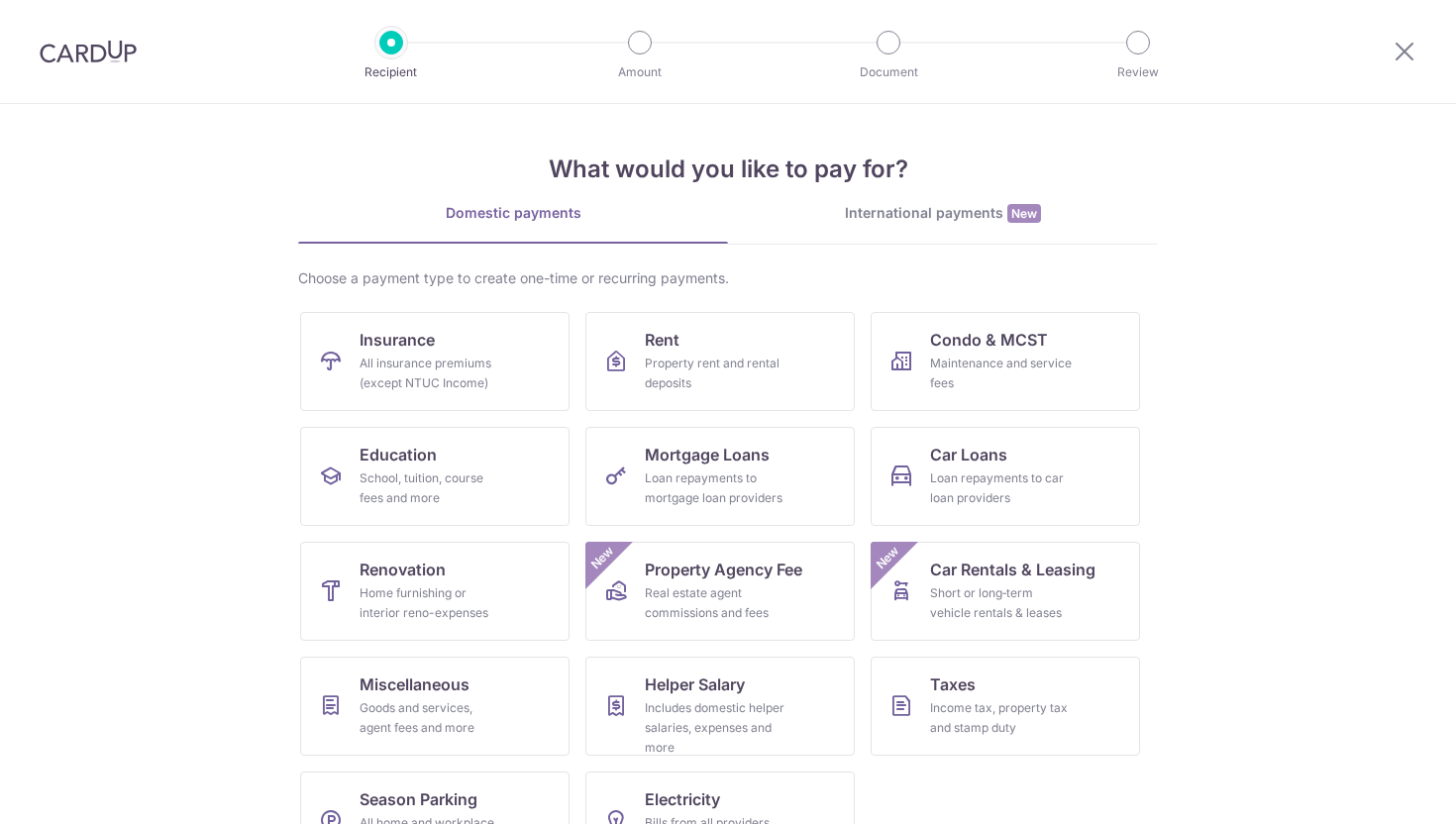 scroll, scrollTop: 0, scrollLeft: 0, axis: both 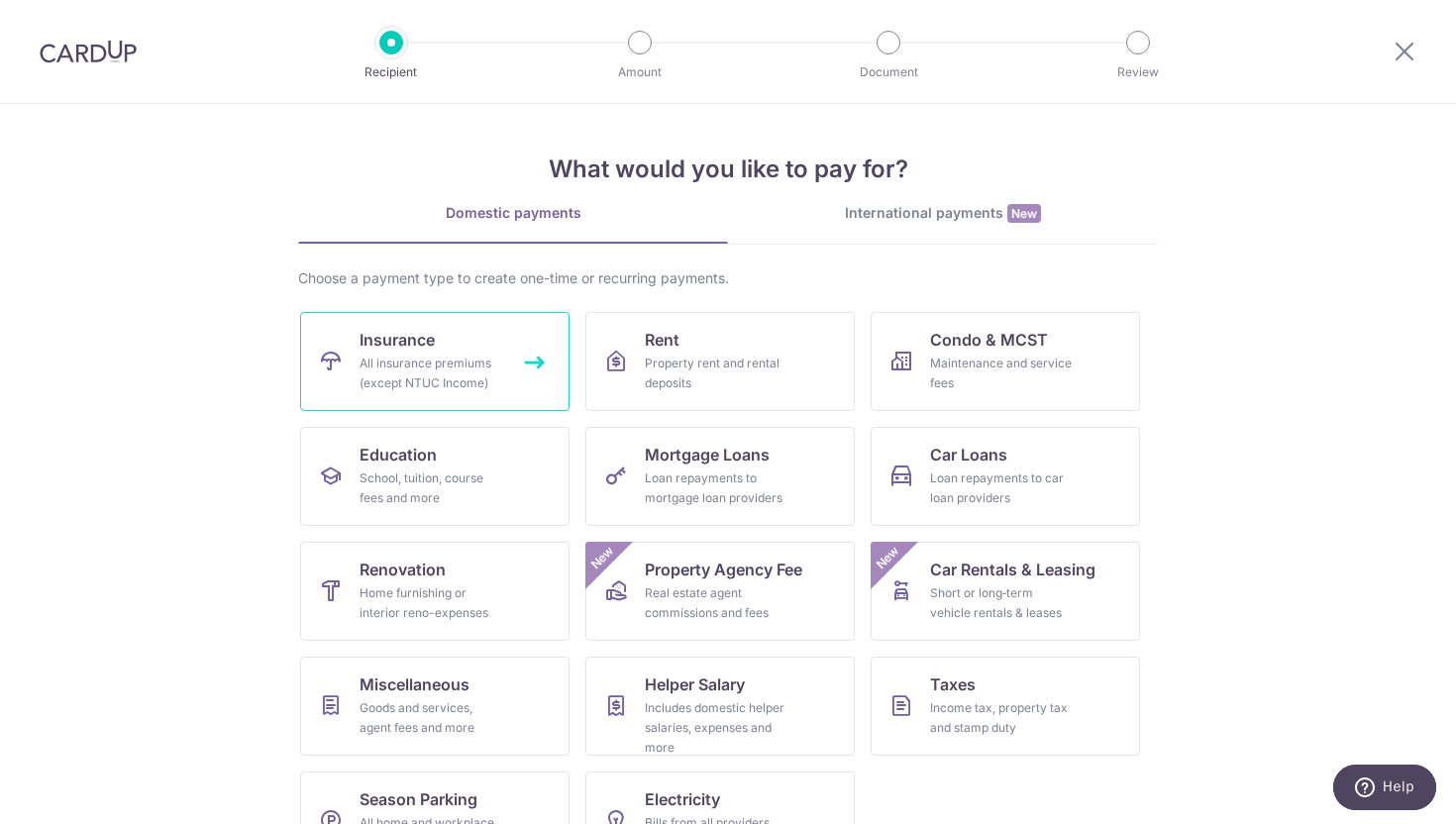 click on "All insurance premiums (except NTUC Income)" at bounding box center (431, 373) 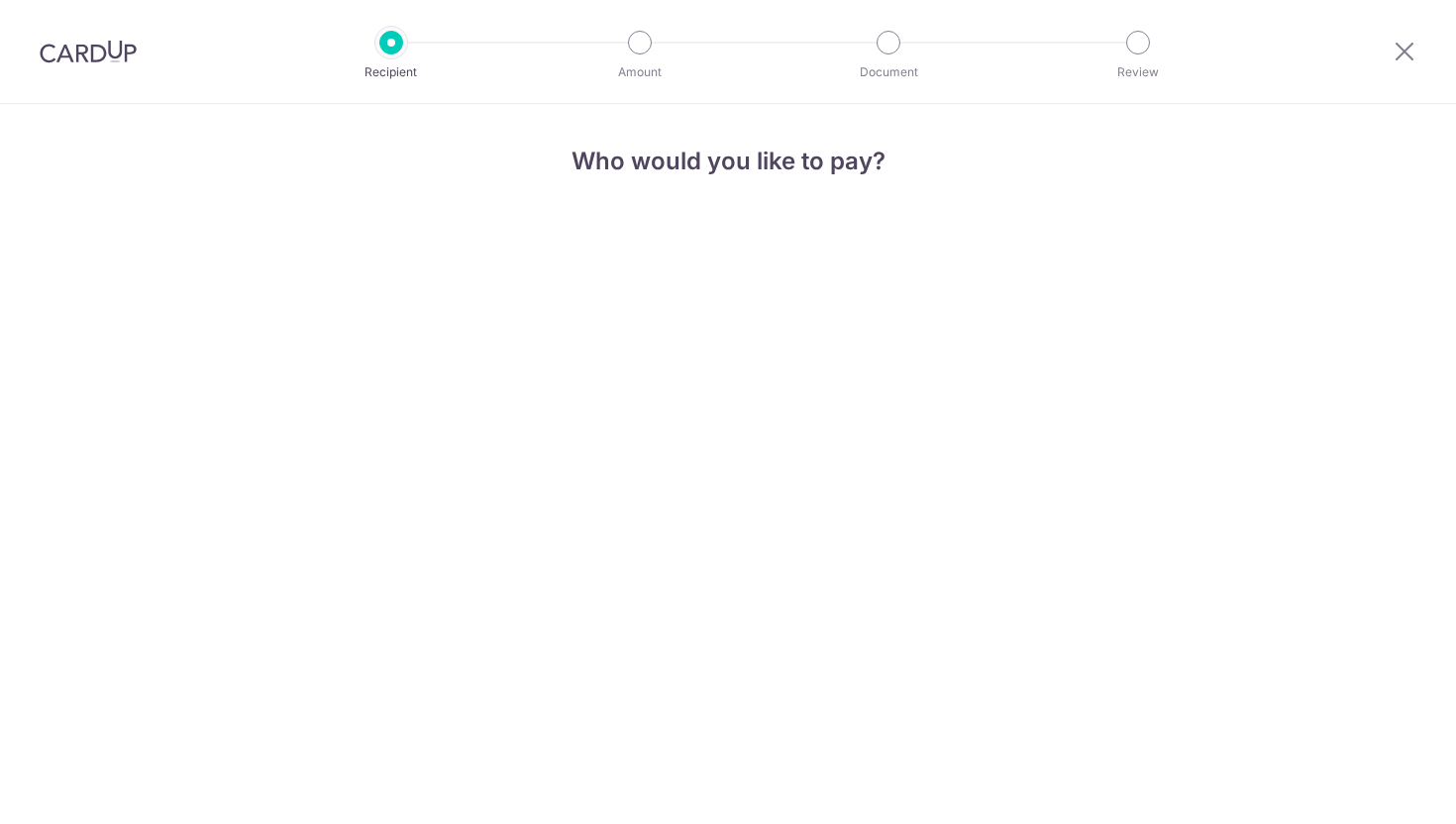 scroll, scrollTop: 0, scrollLeft: 0, axis: both 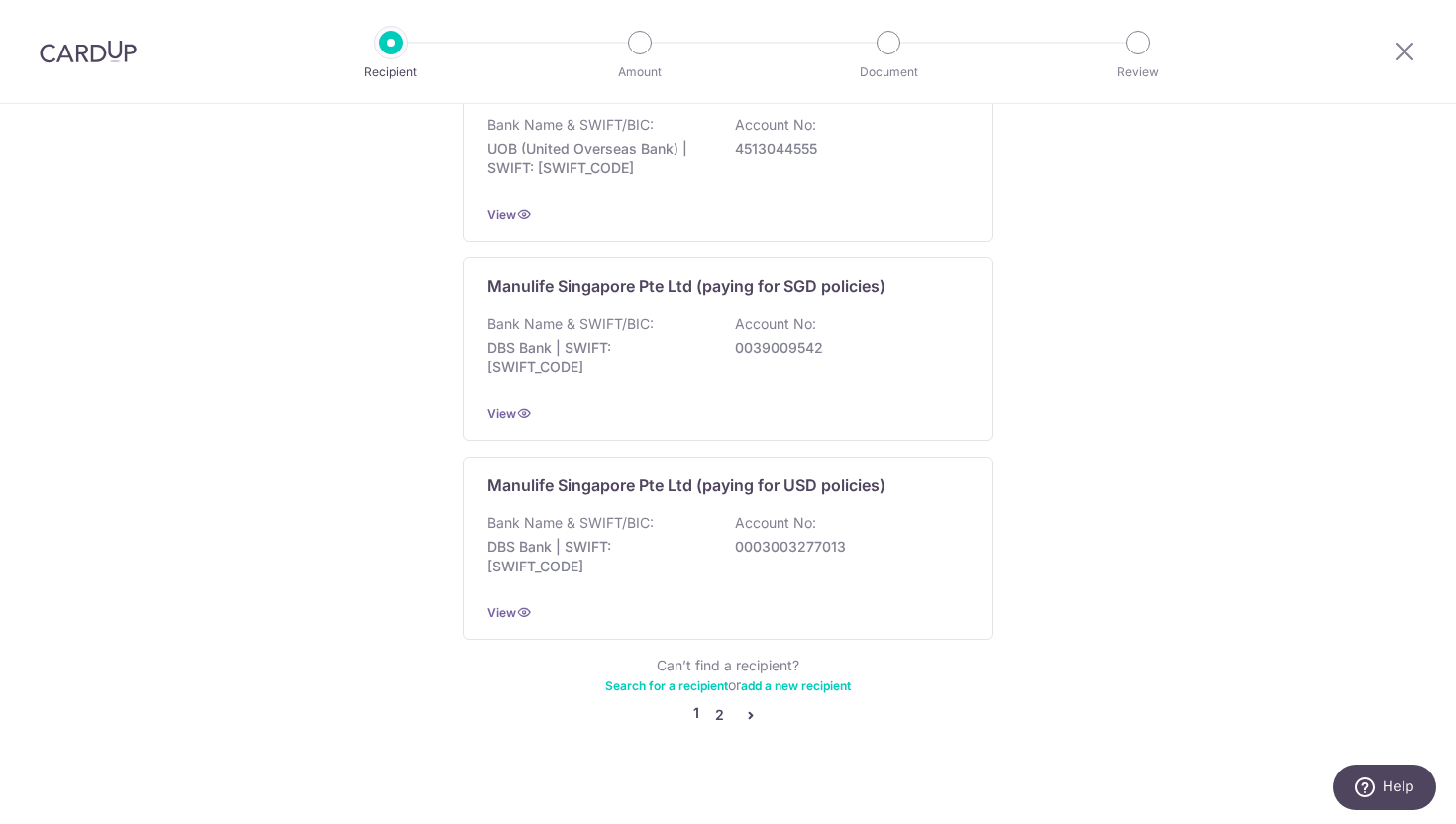 click on "2" at bounding box center (719, 715) 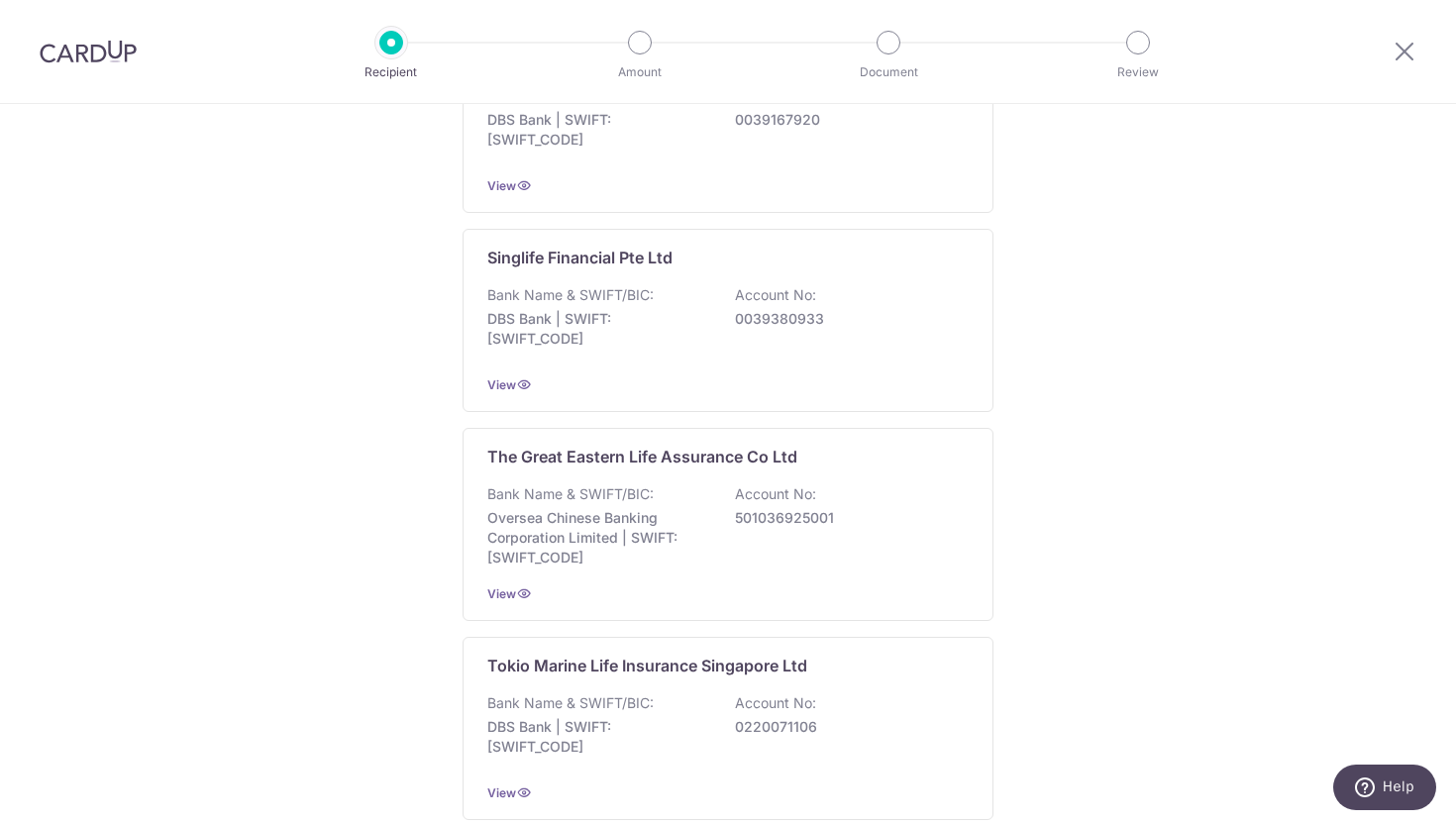 scroll, scrollTop: 1716, scrollLeft: 0, axis: vertical 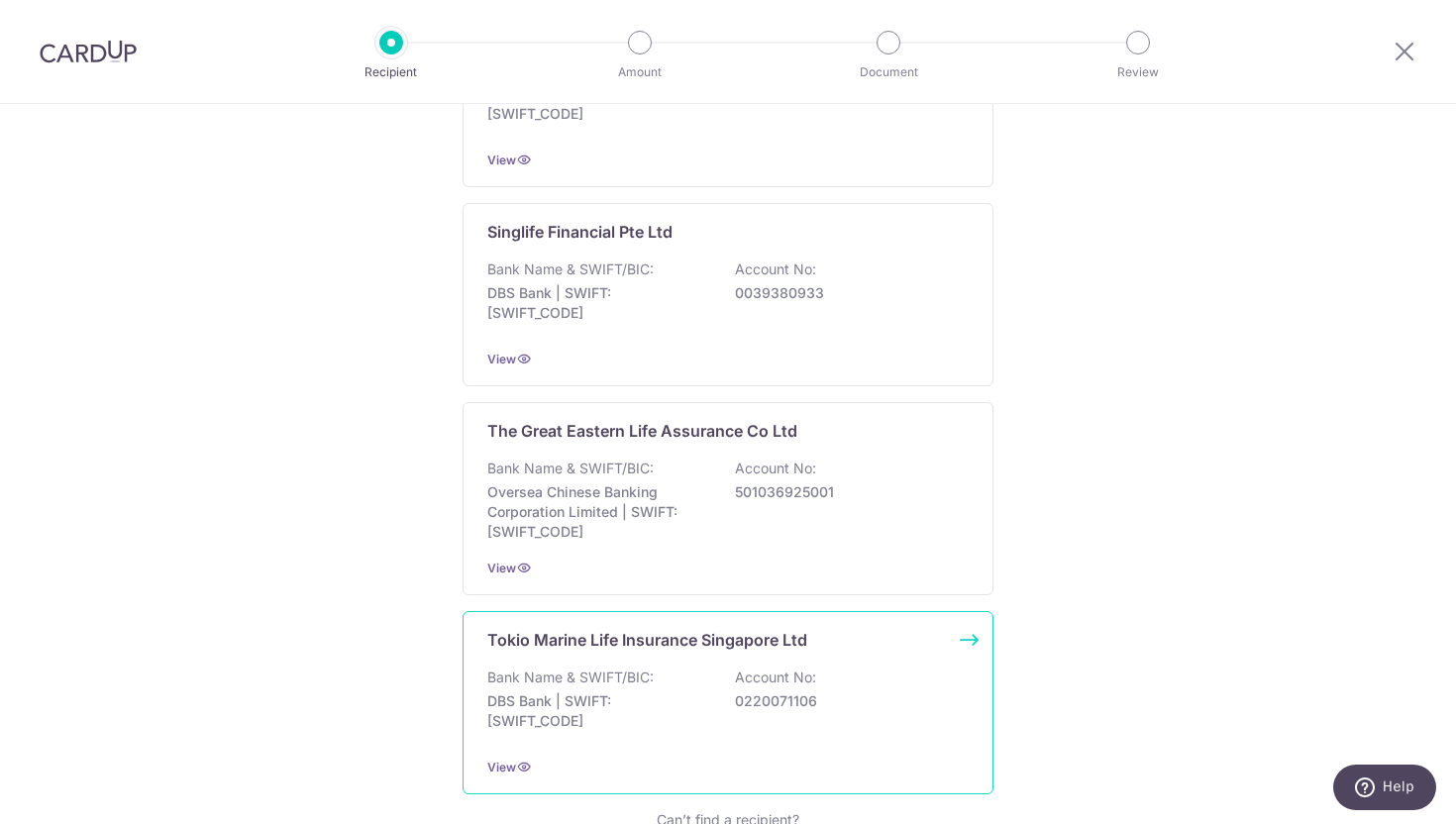 click on "Bank Name & SWIFT/BIC:" at bounding box center (571, 677) 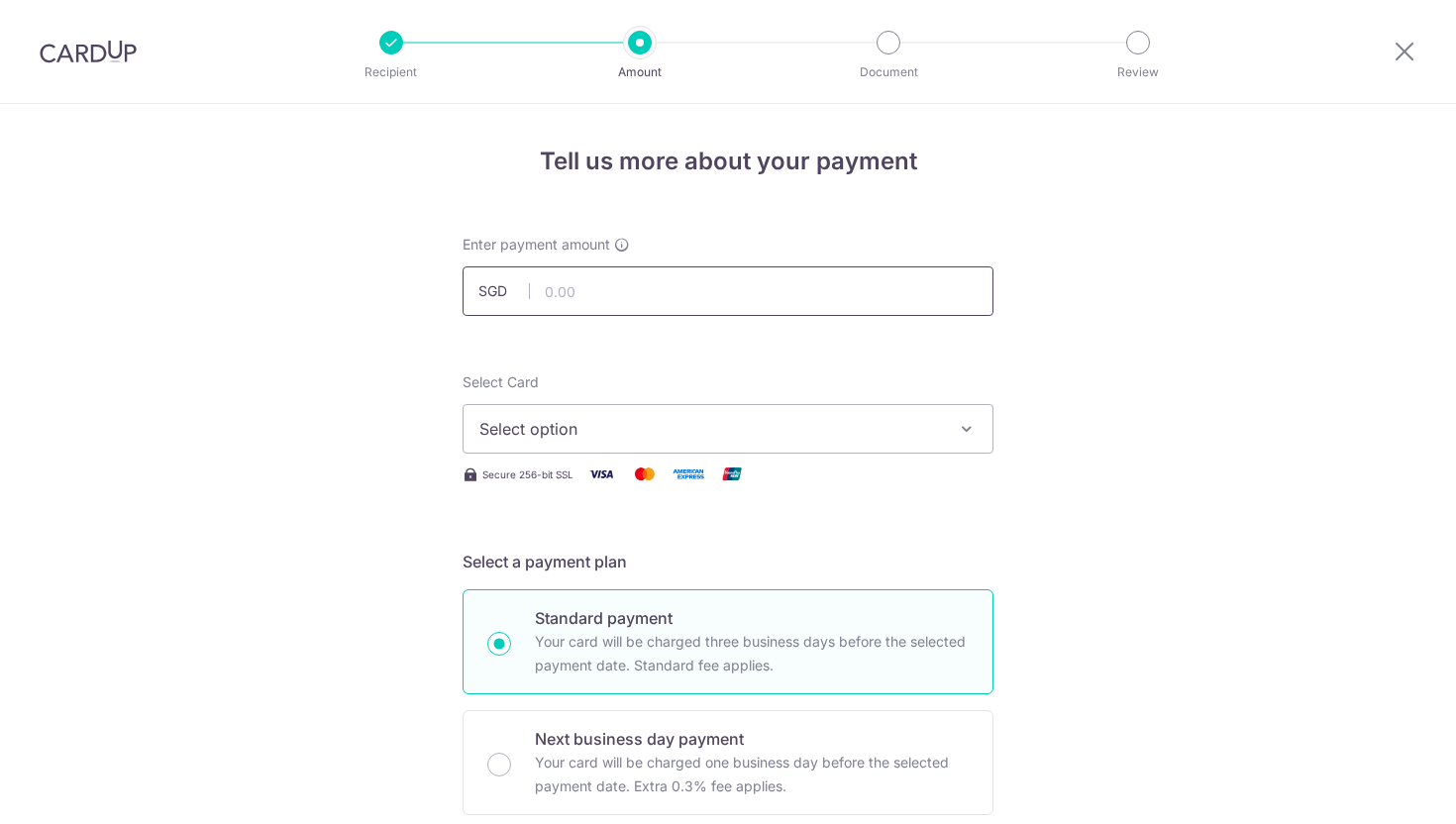 scroll, scrollTop: 0, scrollLeft: 0, axis: both 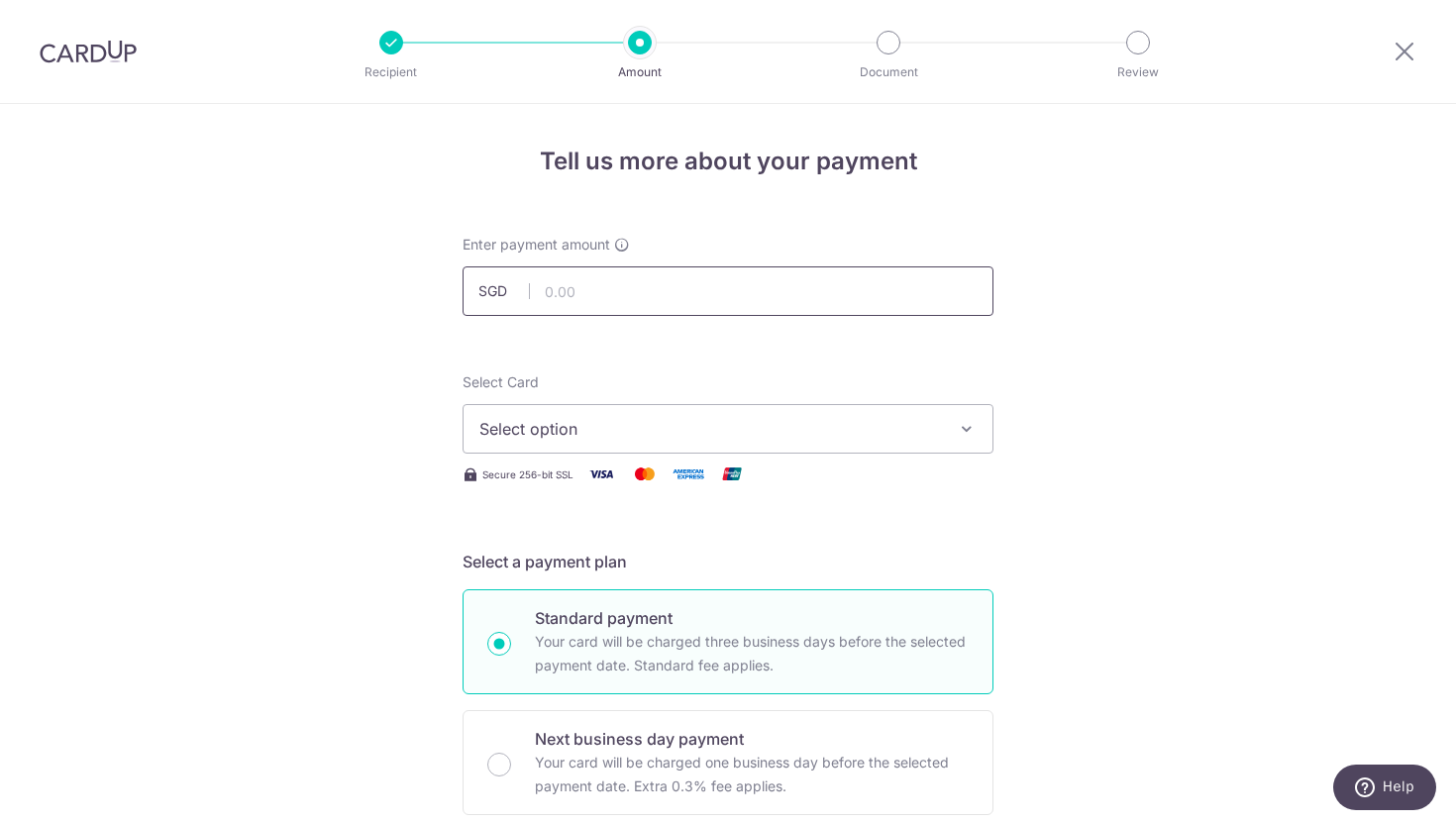 click at bounding box center (728, 291) 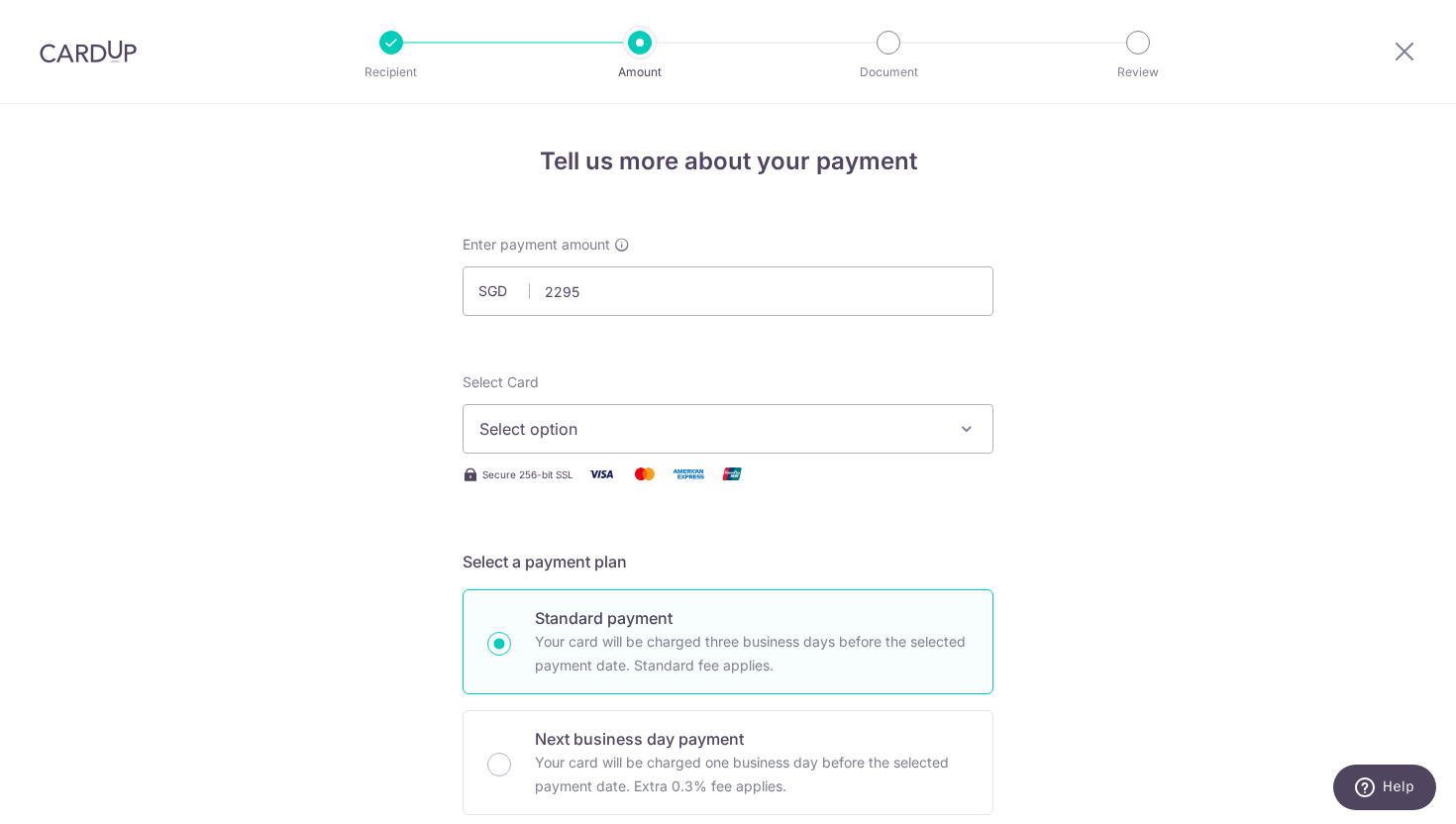 type on "2,295.00" 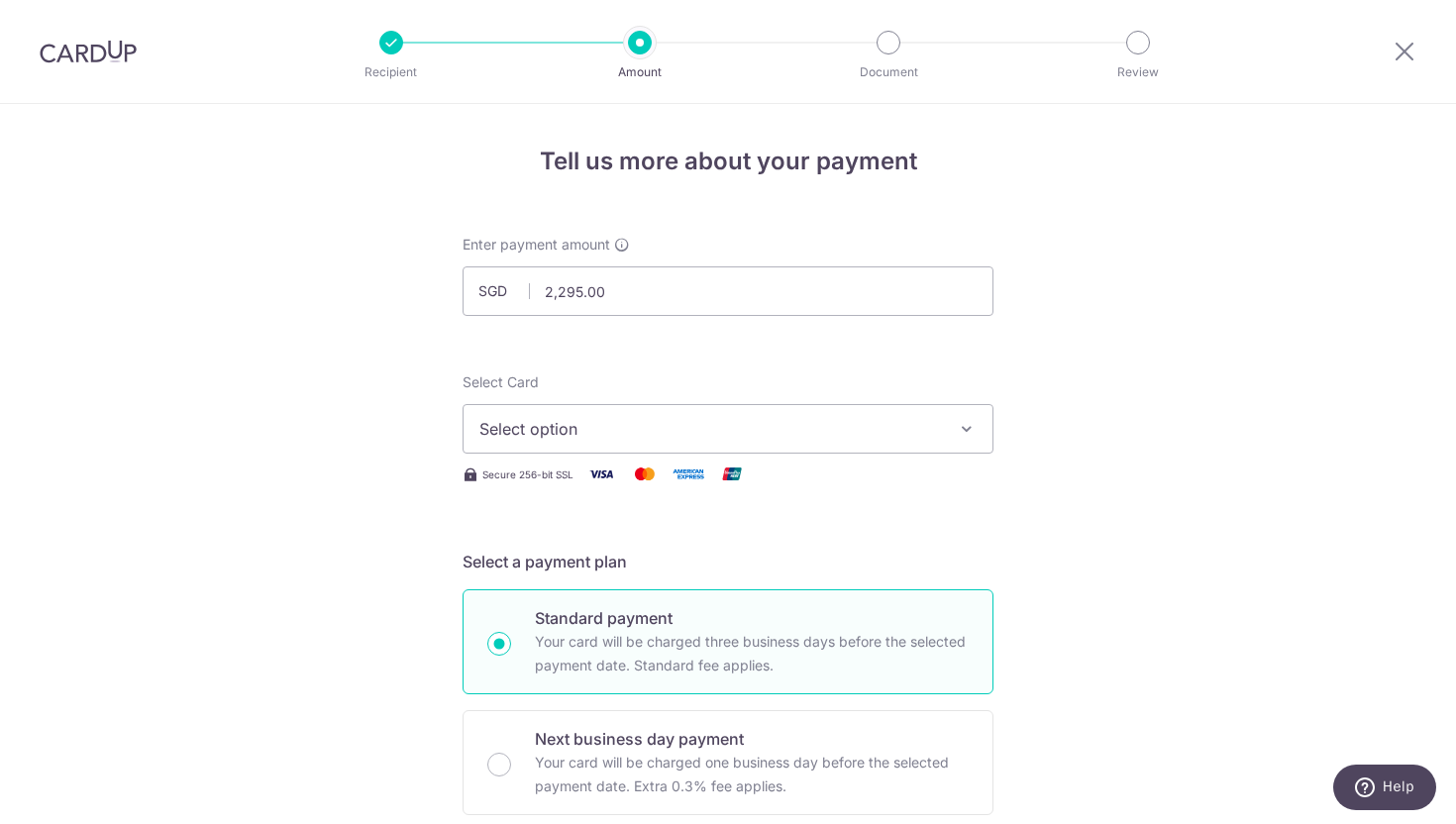 click on "Enter payment amount
SGD
2,295.00
2295.00
Select Card
Select option
Add credit card
Your Cards
**** 5343
**** 7929
**** 8452
Secure 256-bit SSL
Text
New card details
Card" at bounding box center (728, 1018) 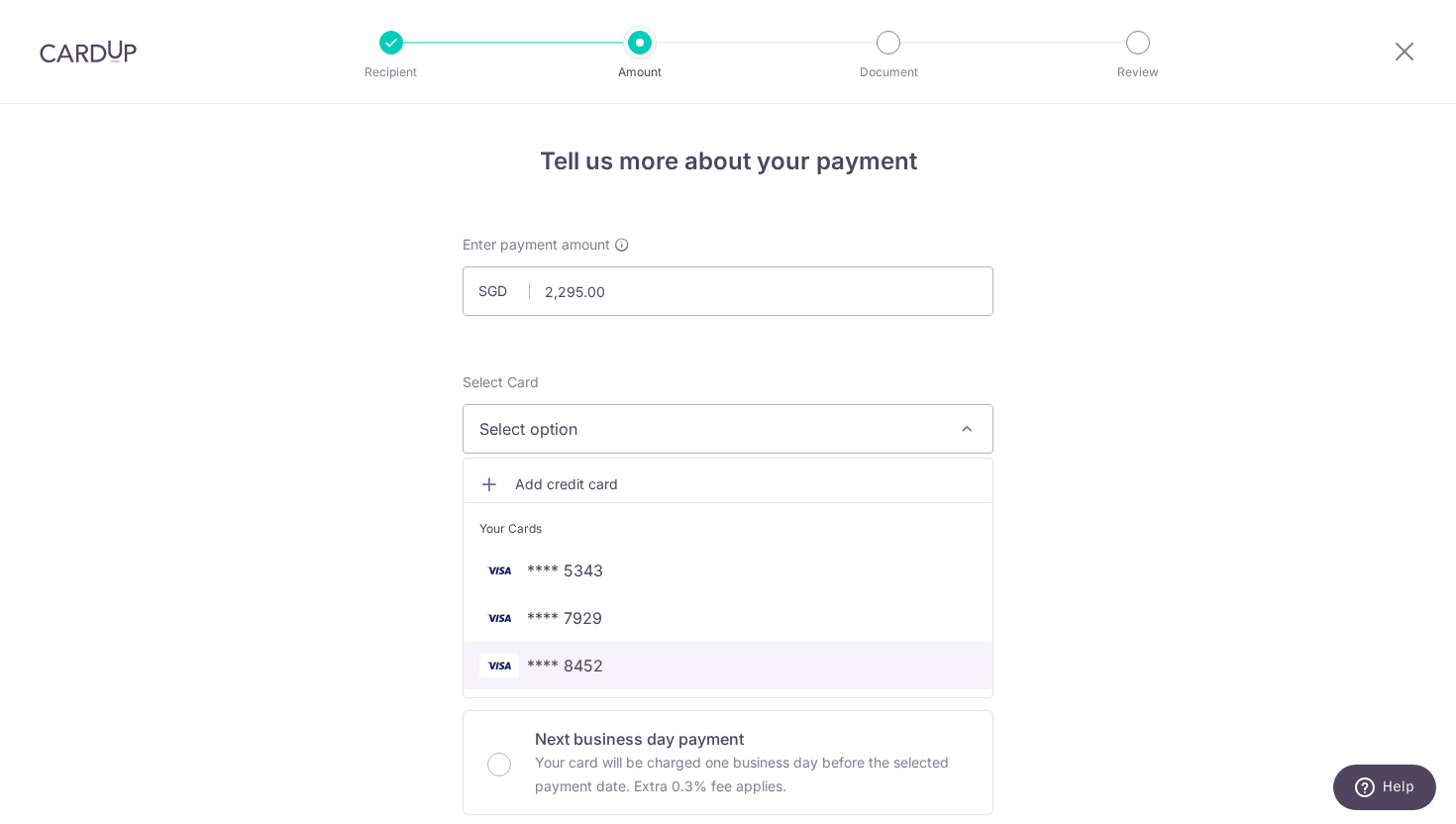 click on "**** 8452" at bounding box center [565, 666] 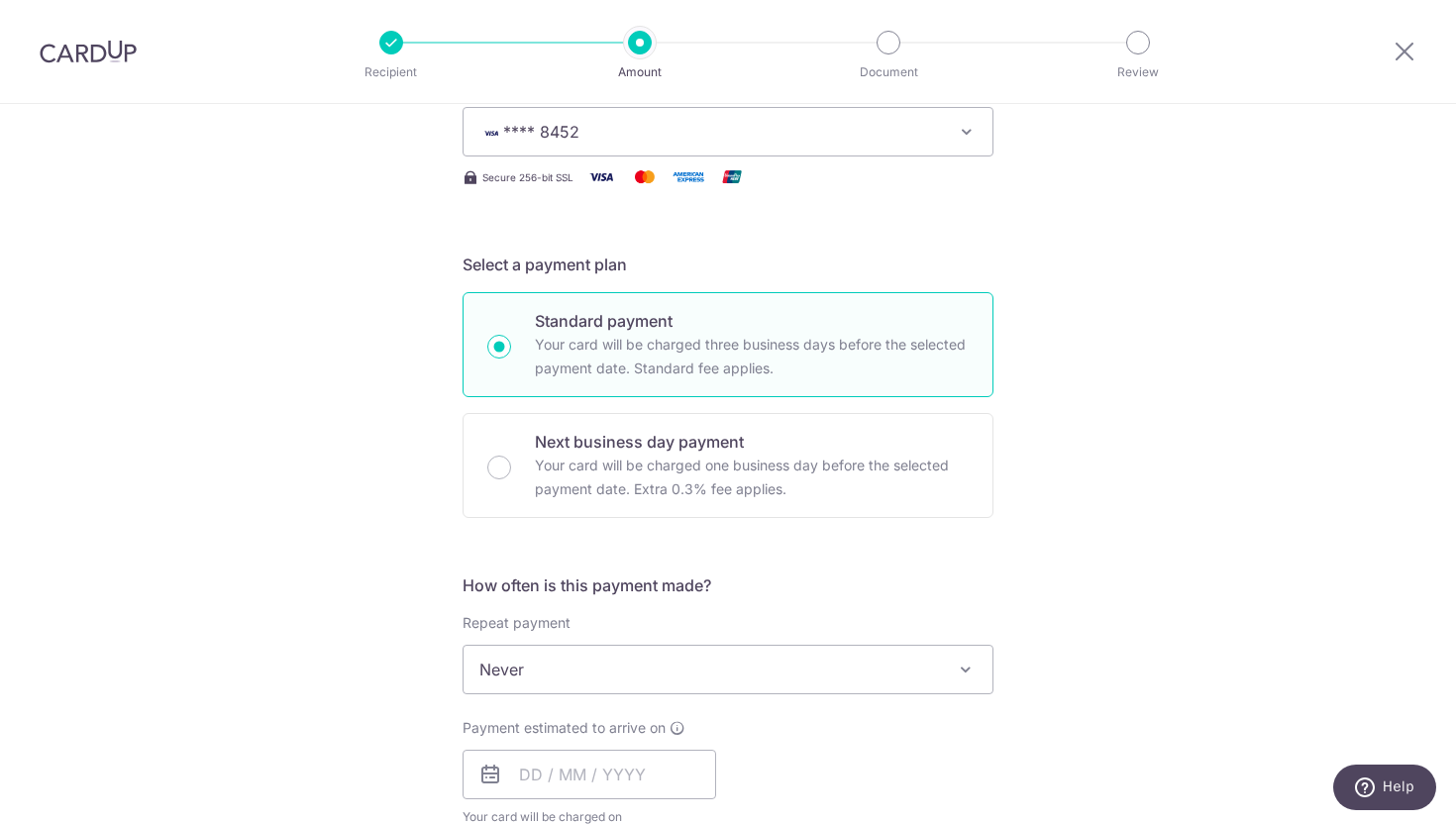 scroll, scrollTop: 349, scrollLeft: 0, axis: vertical 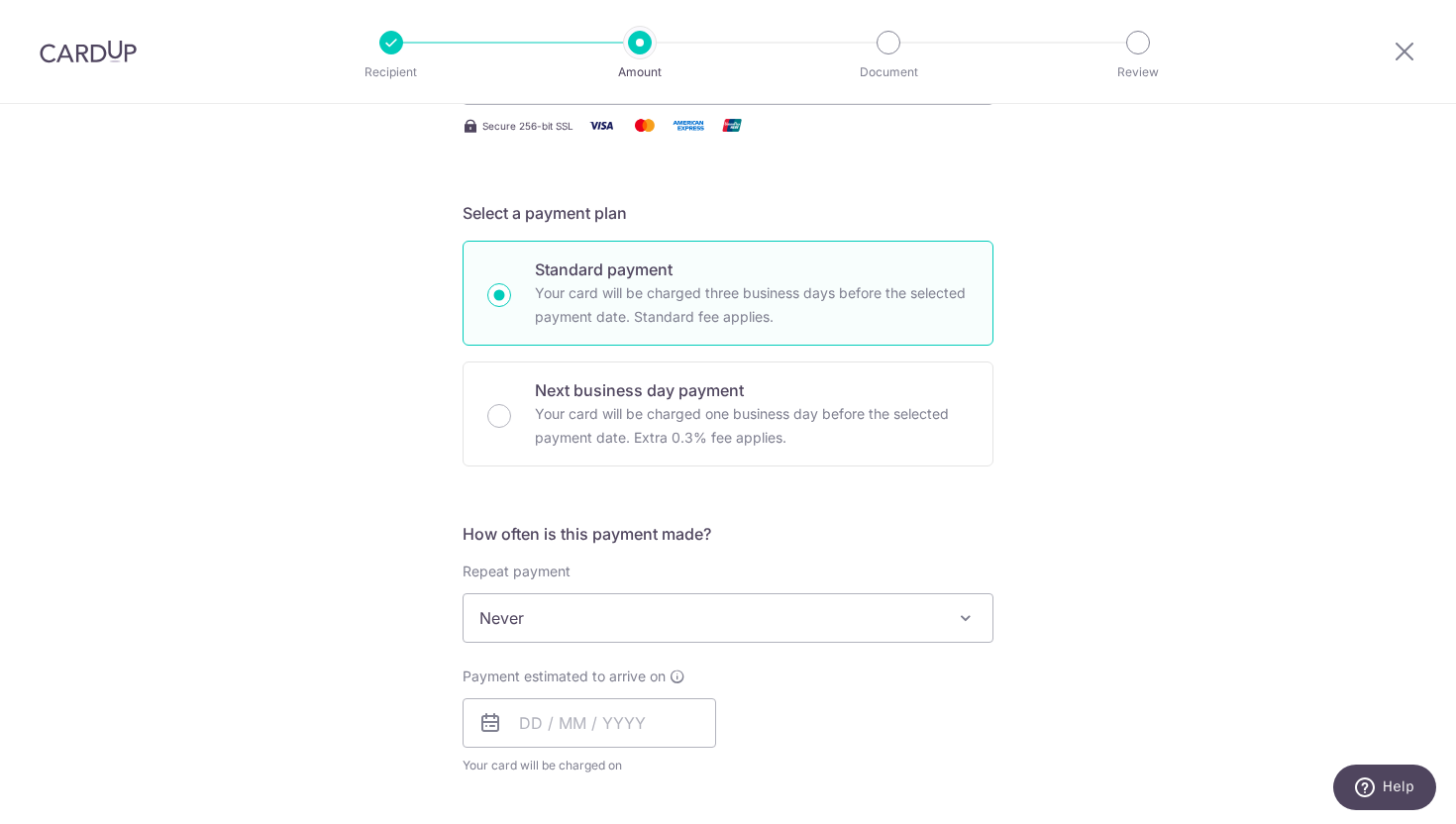click on "Never" at bounding box center (728, 618) 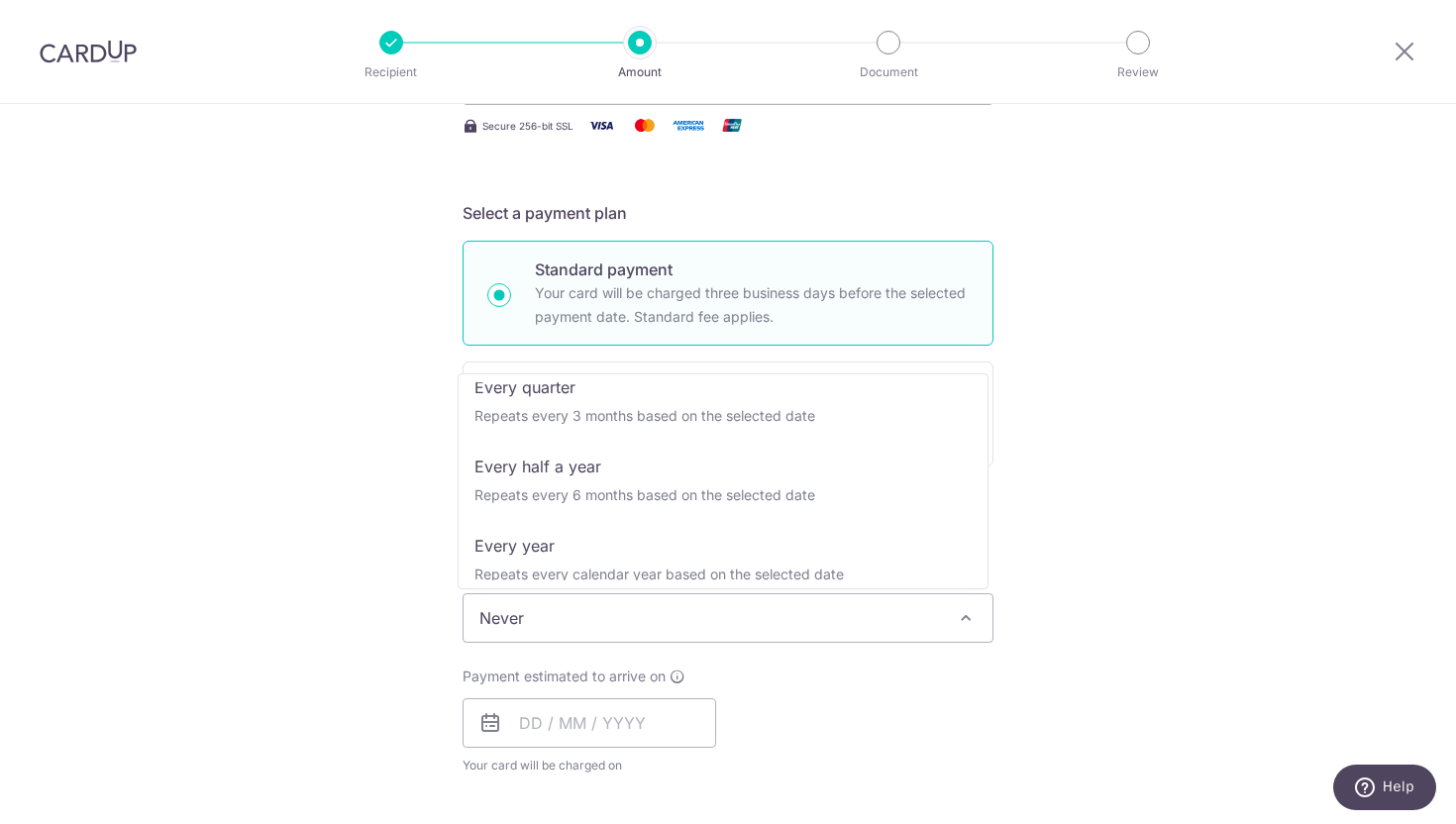 scroll, scrollTop: 277, scrollLeft: 0, axis: vertical 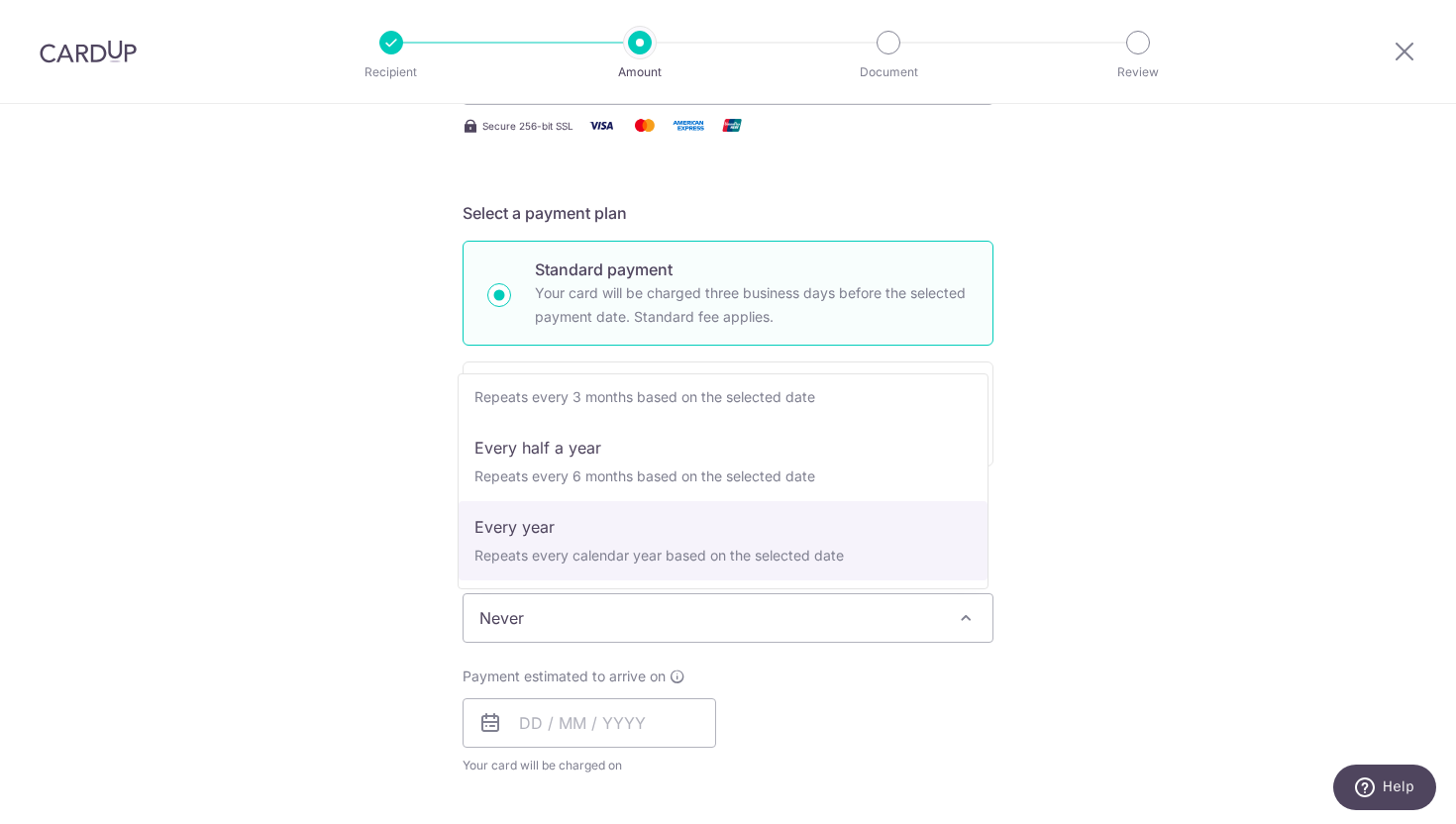 select on "6" 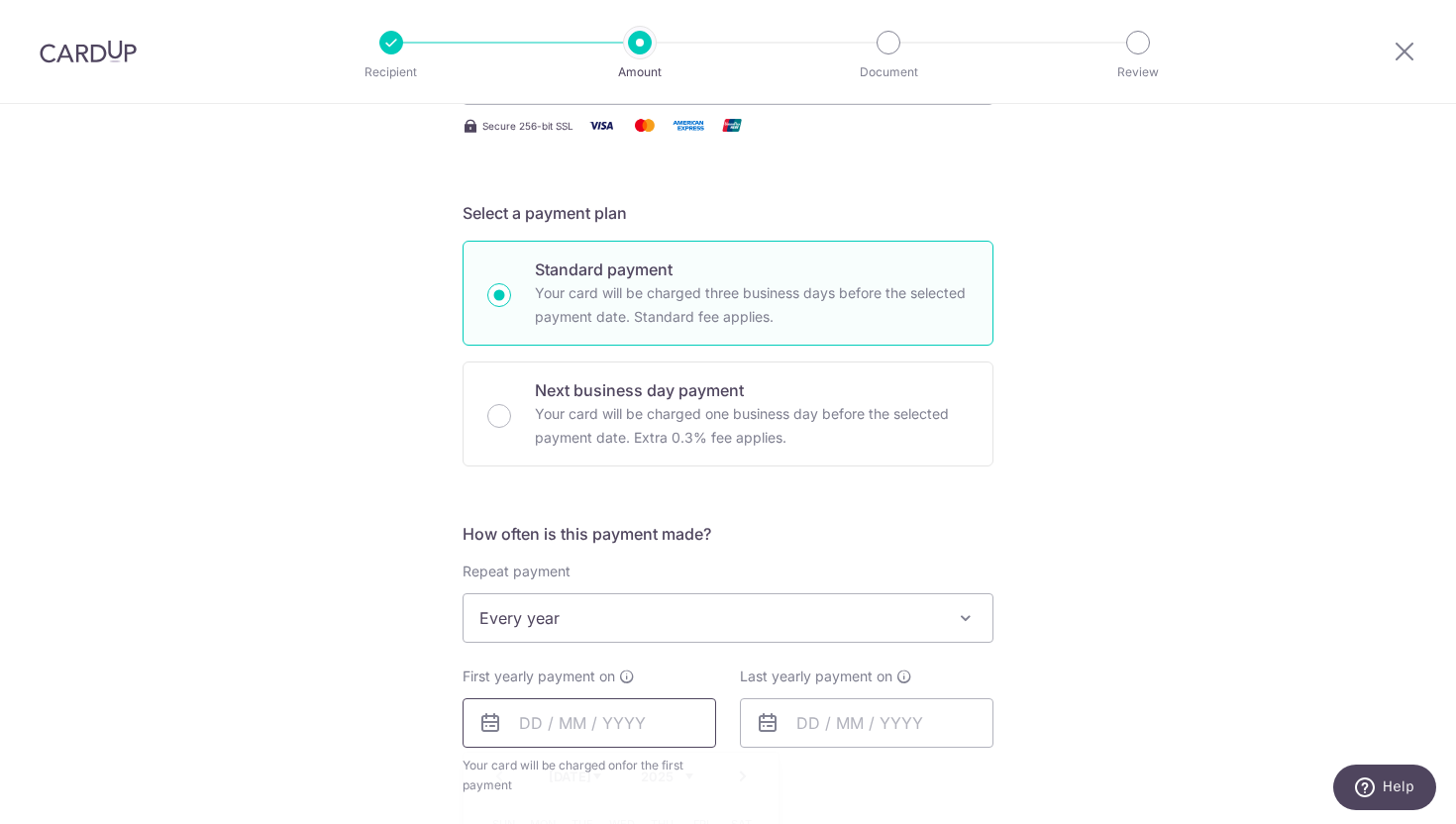 click at bounding box center [589, 723] 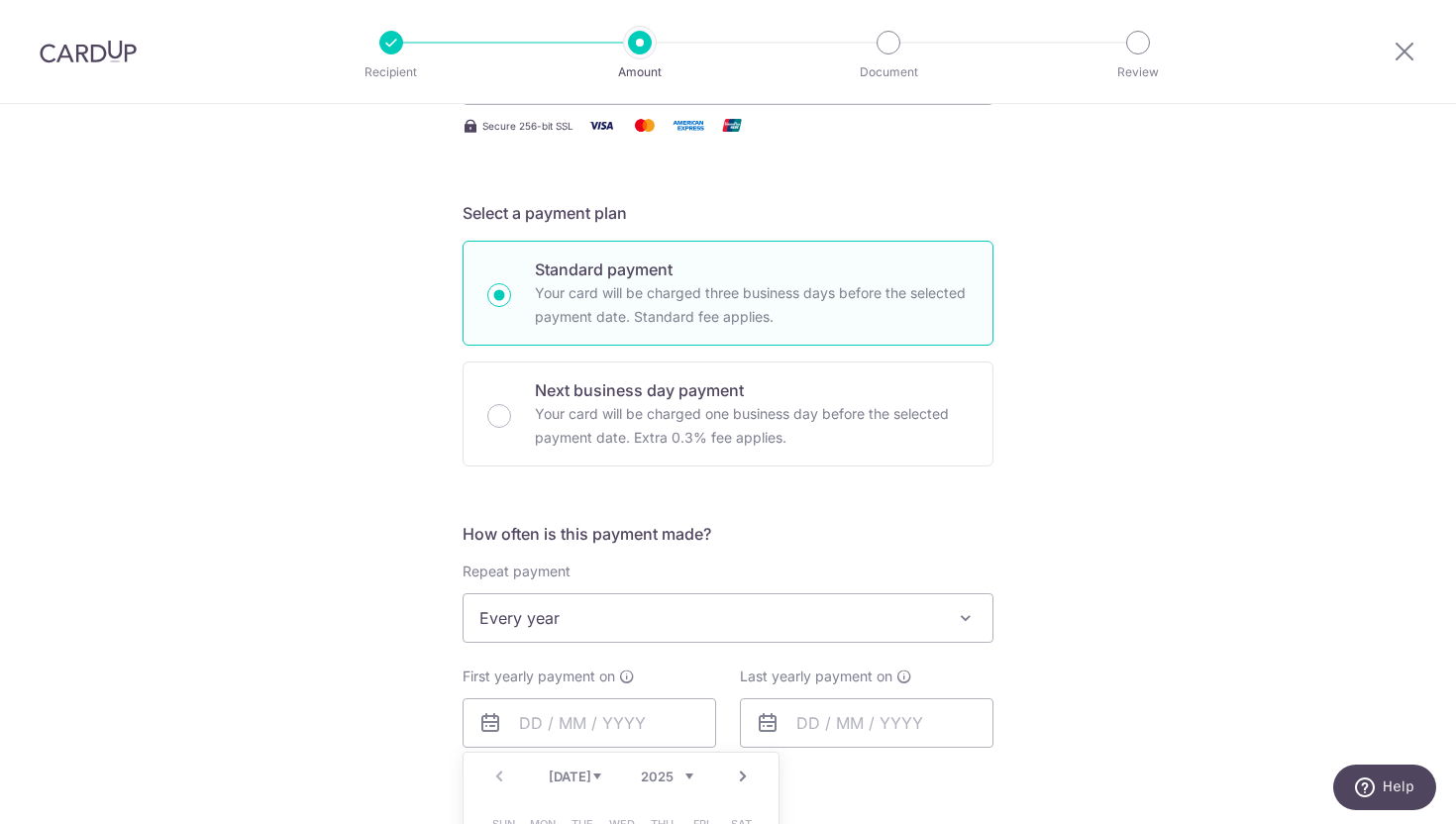 click on "Tell us more about your payment
Enter payment amount
SGD
2,295.00
2295.00
Select Card
**** 8452
Add credit card
Your Cards
**** 5343
**** 7929
**** 8452
Secure 256-bit SSL
Text
New card details
Card" at bounding box center [728, 661] 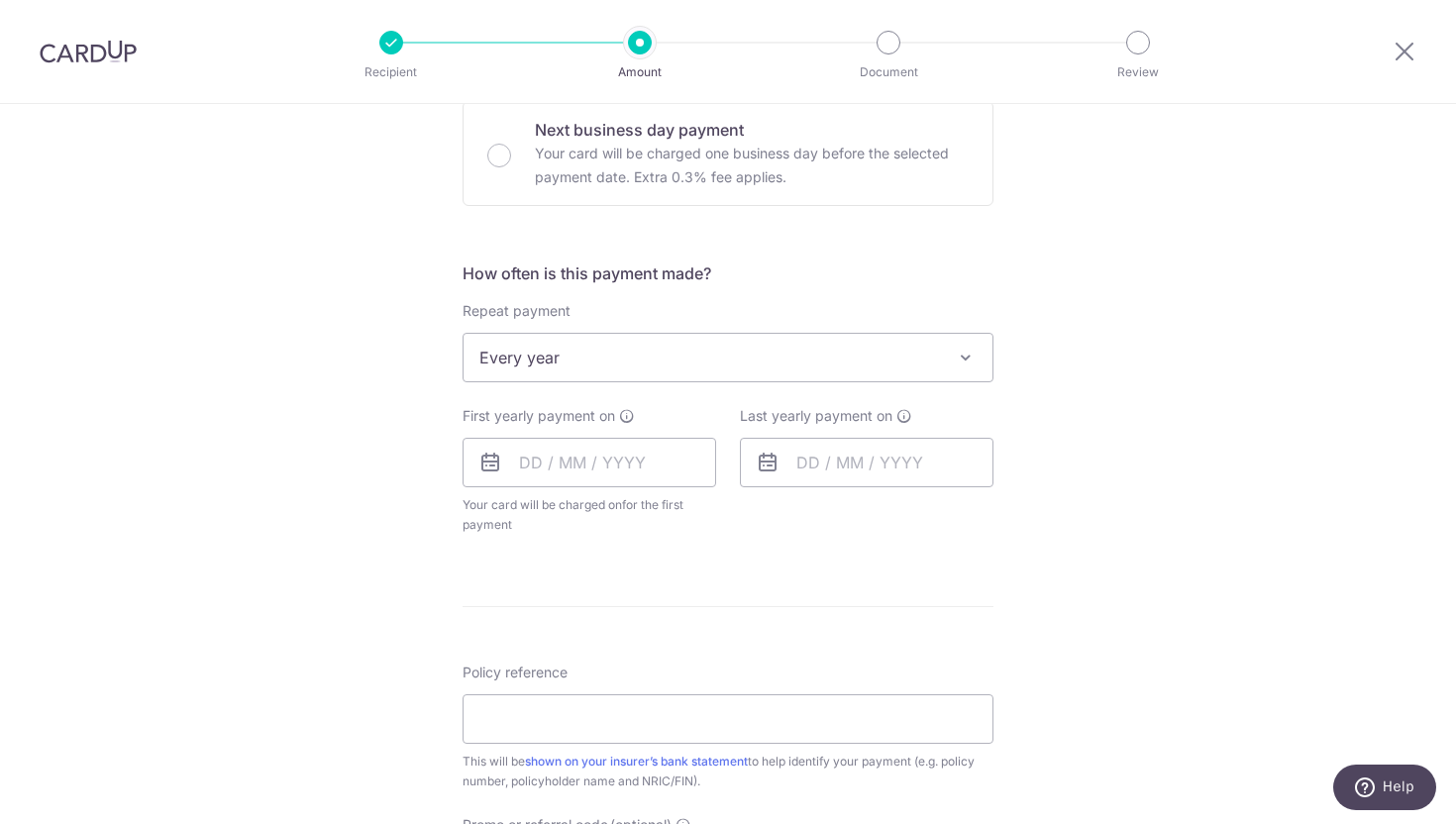 scroll, scrollTop: 771, scrollLeft: 0, axis: vertical 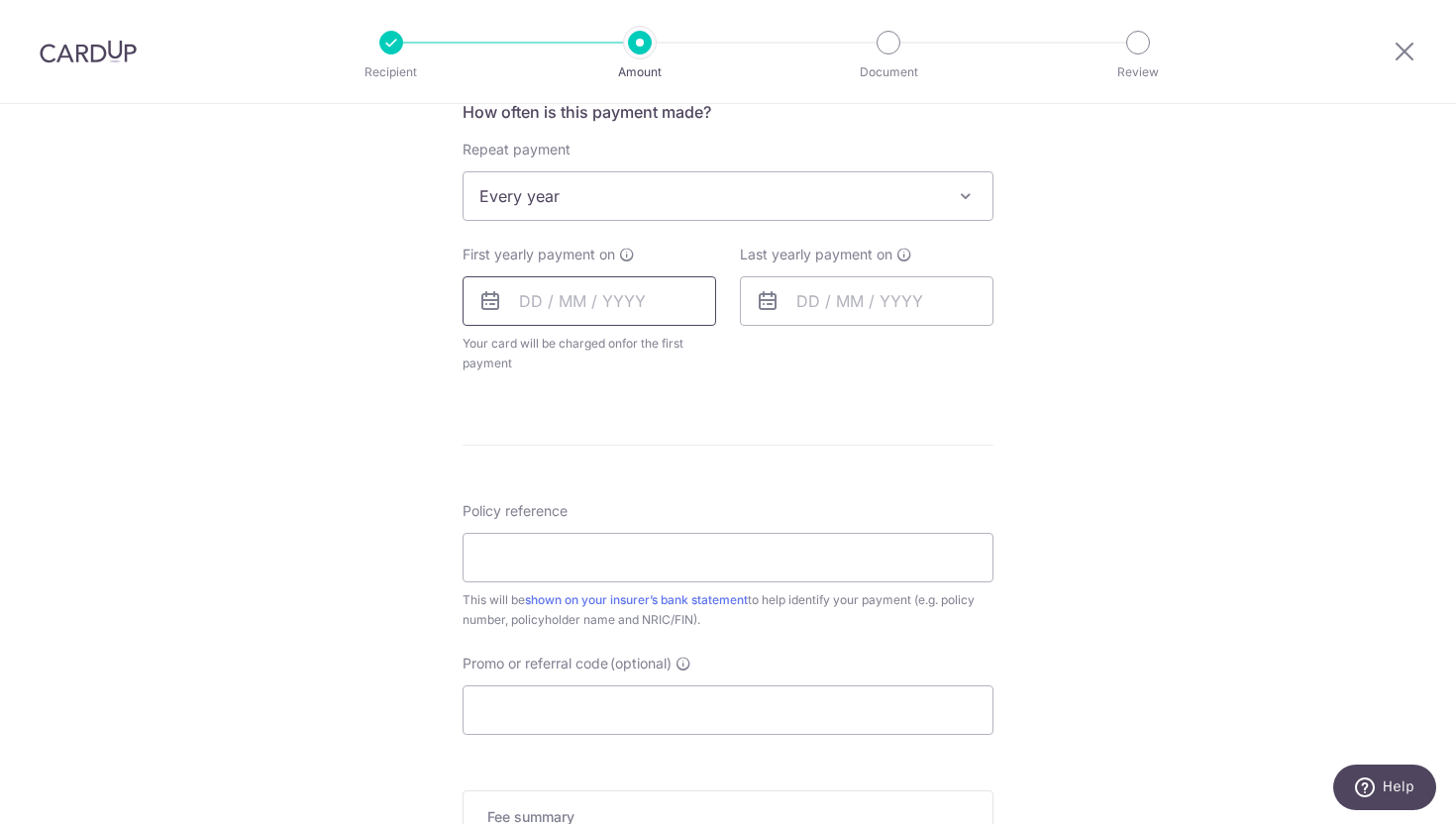 click at bounding box center [589, 301] 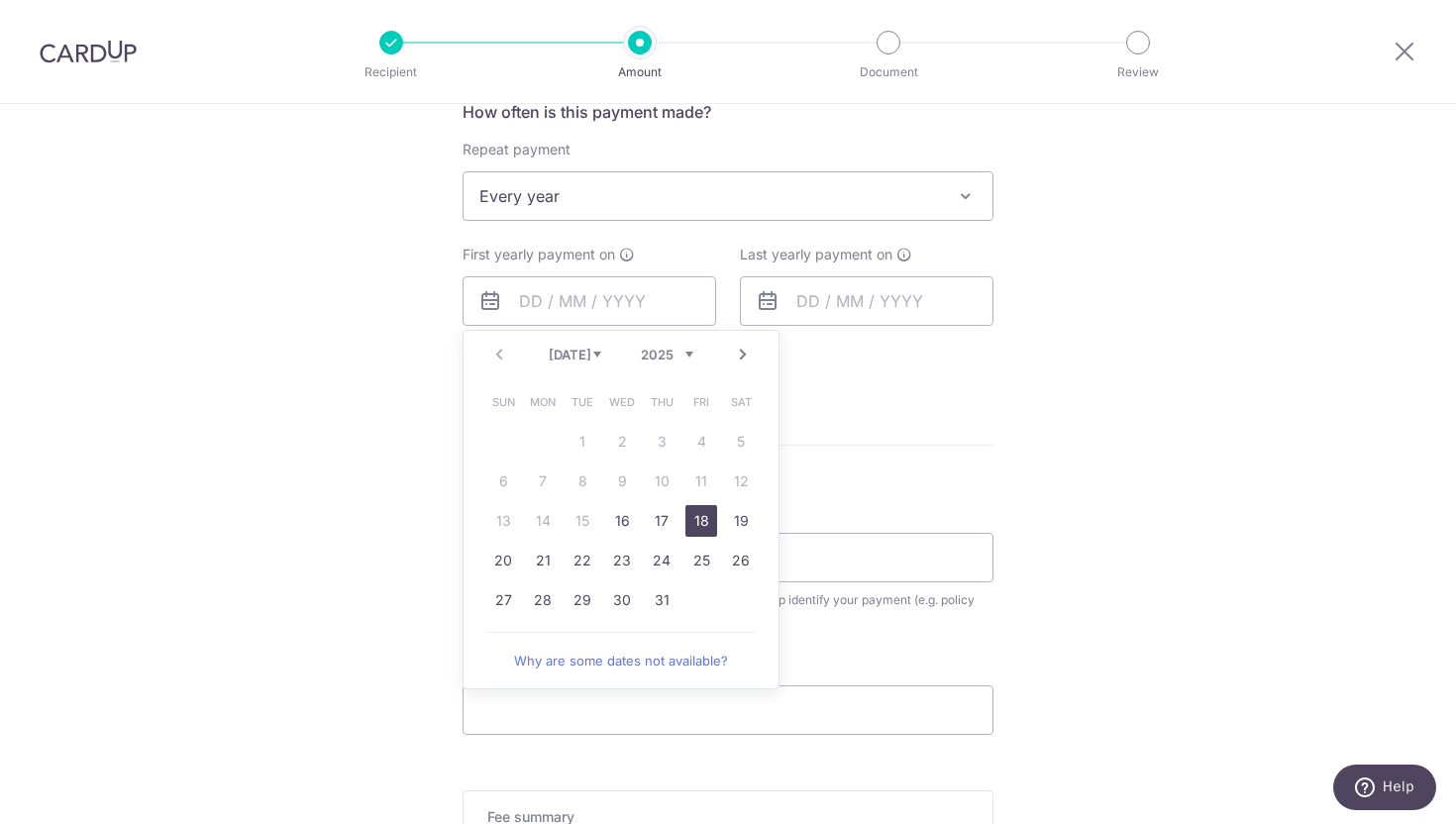 click on "18" at bounding box center [701, 521] 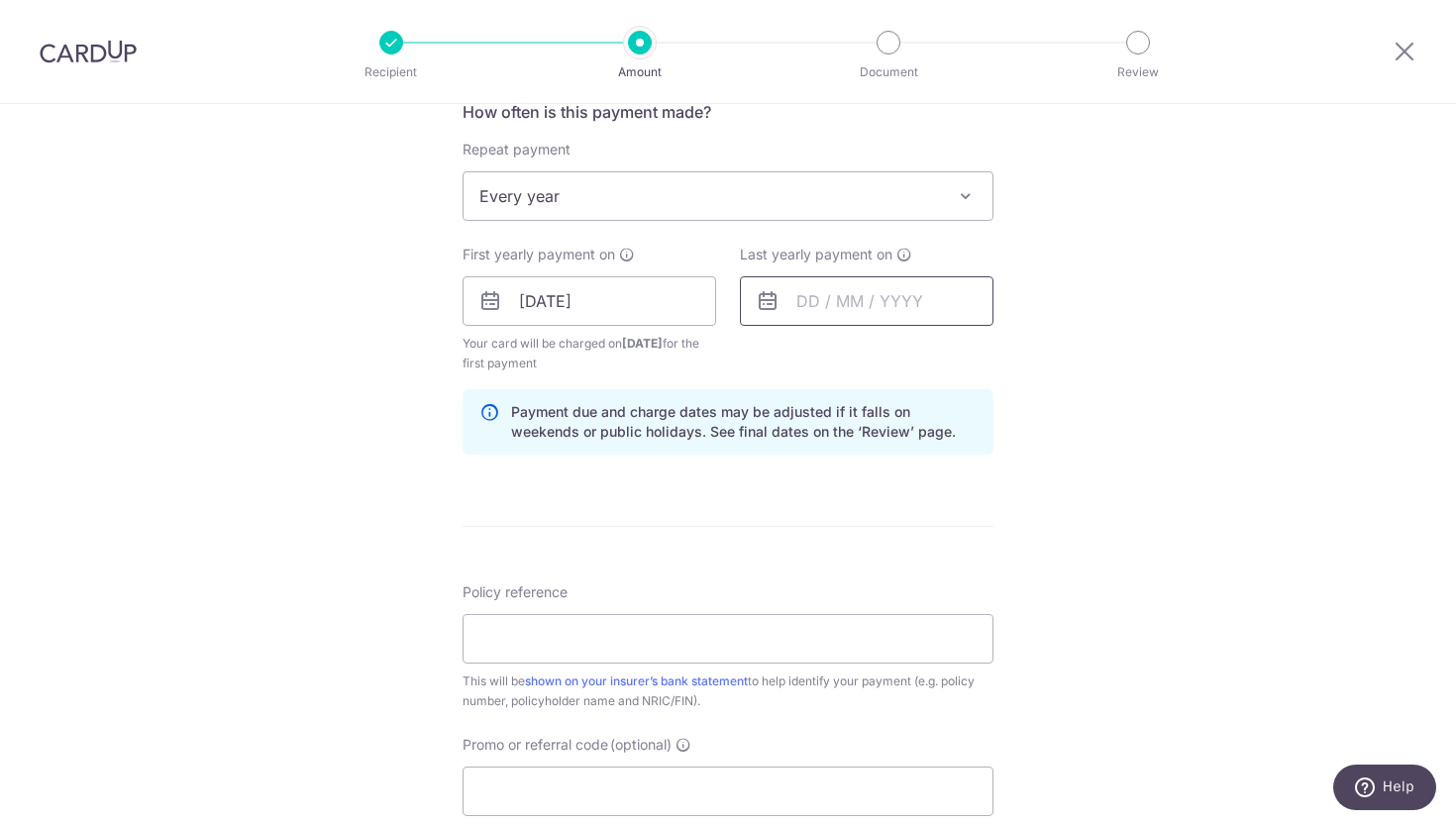 click at bounding box center [867, 301] 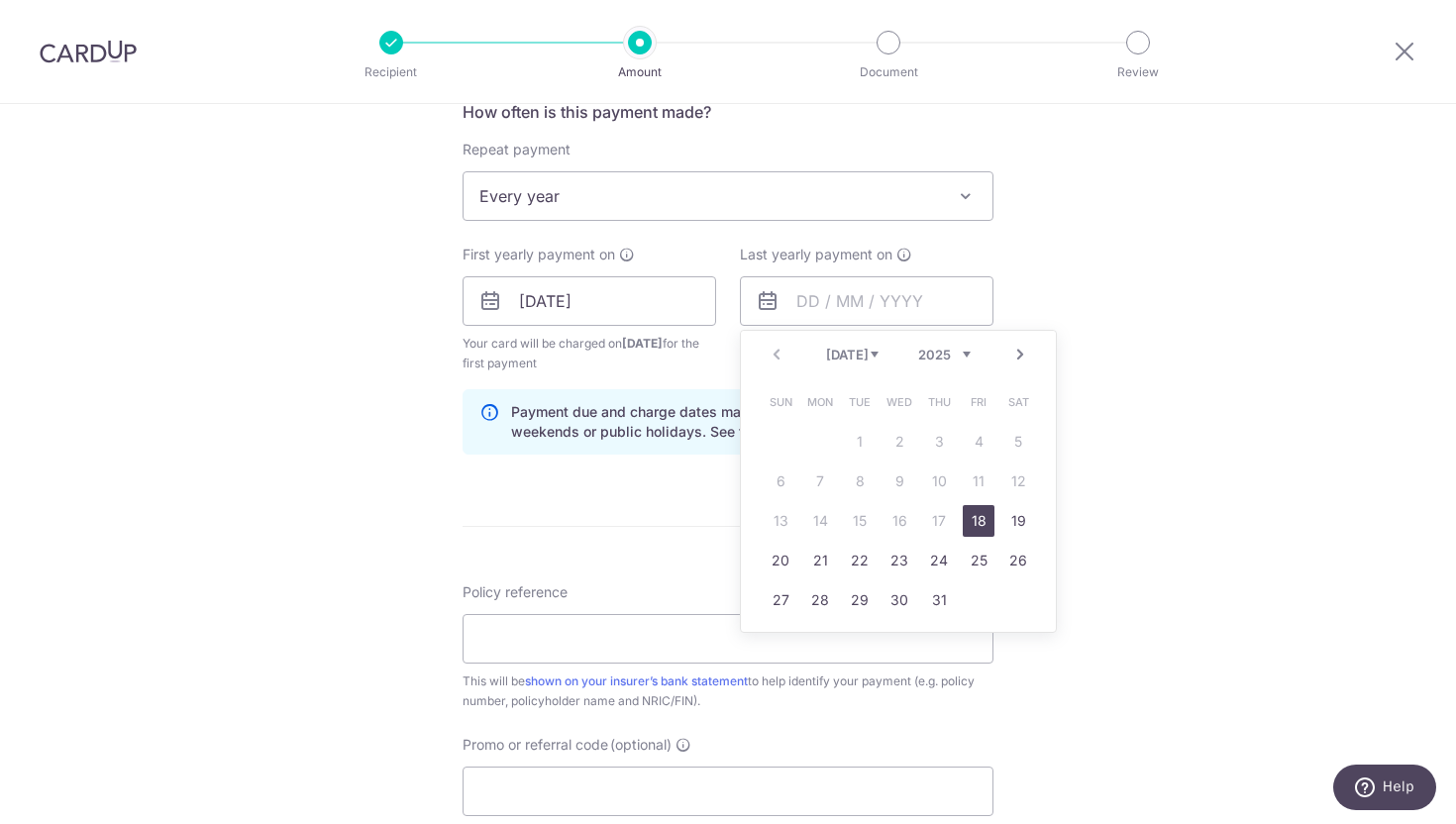 click on "2025 2026 2027 2028 2029 2030 2031 2032 2033 2034 2035" at bounding box center [944, 355] 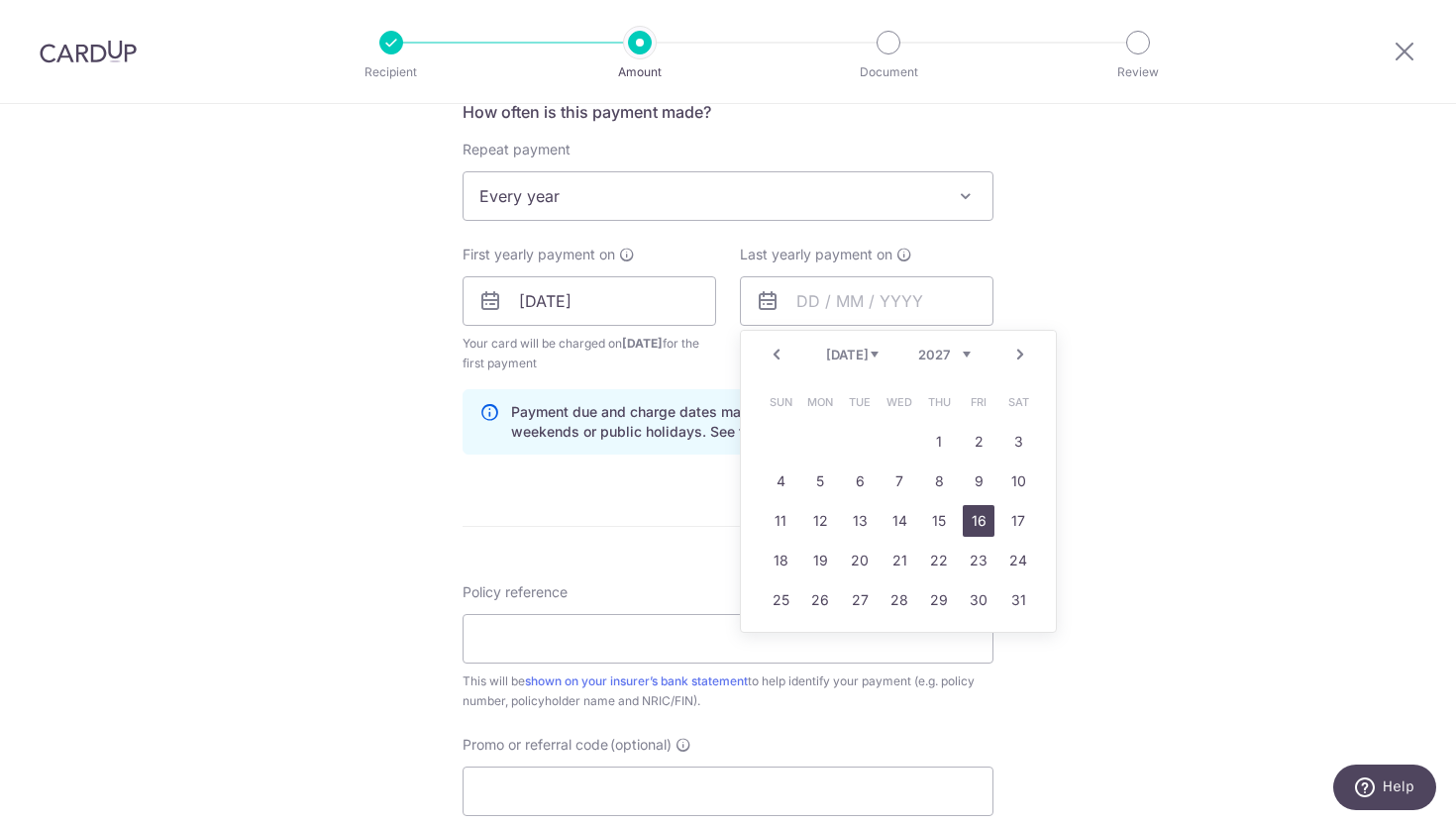 click on "16" at bounding box center [979, 521] 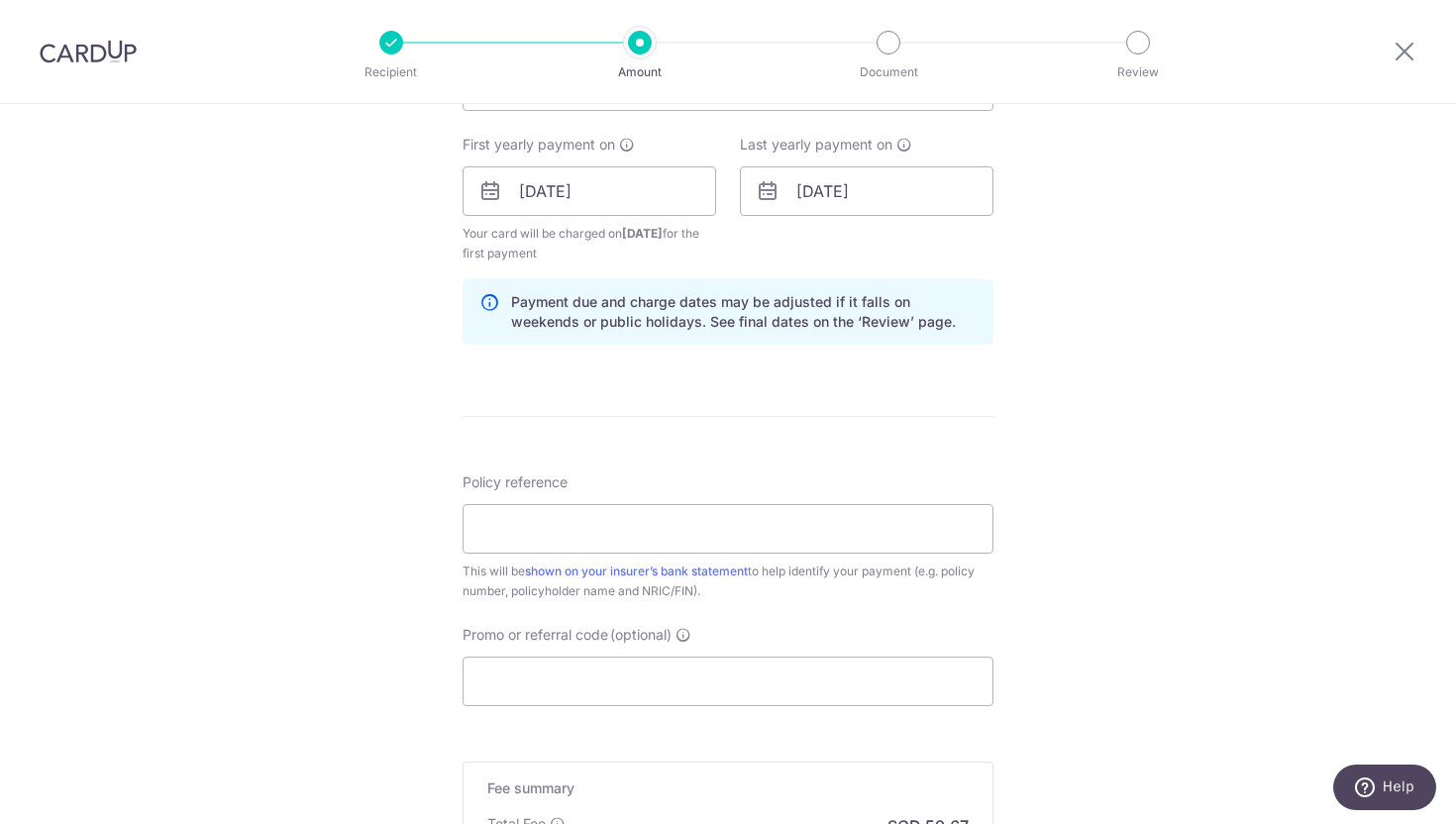 scroll, scrollTop: 967, scrollLeft: 0, axis: vertical 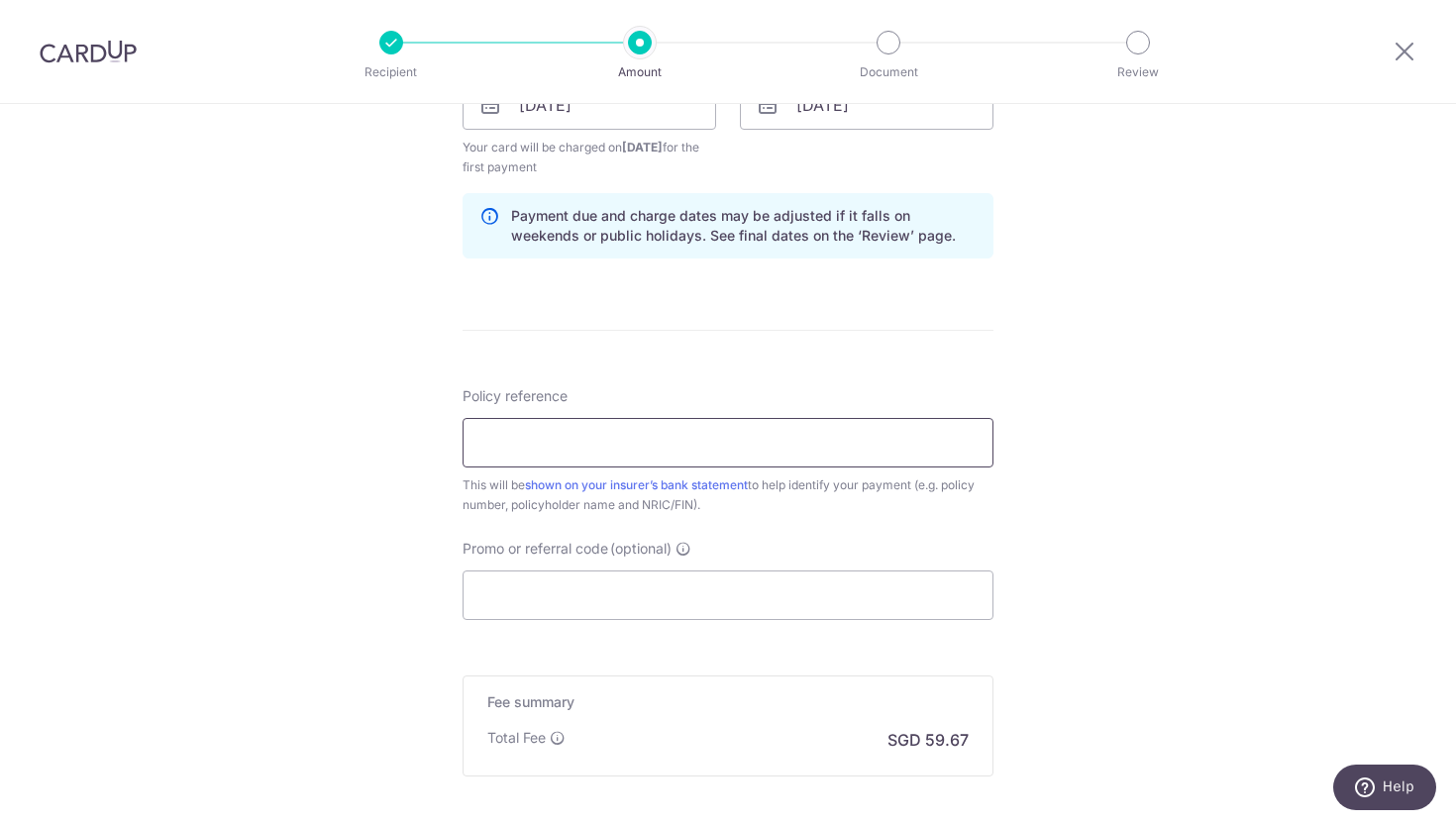 click on "Policy reference" at bounding box center [728, 443] 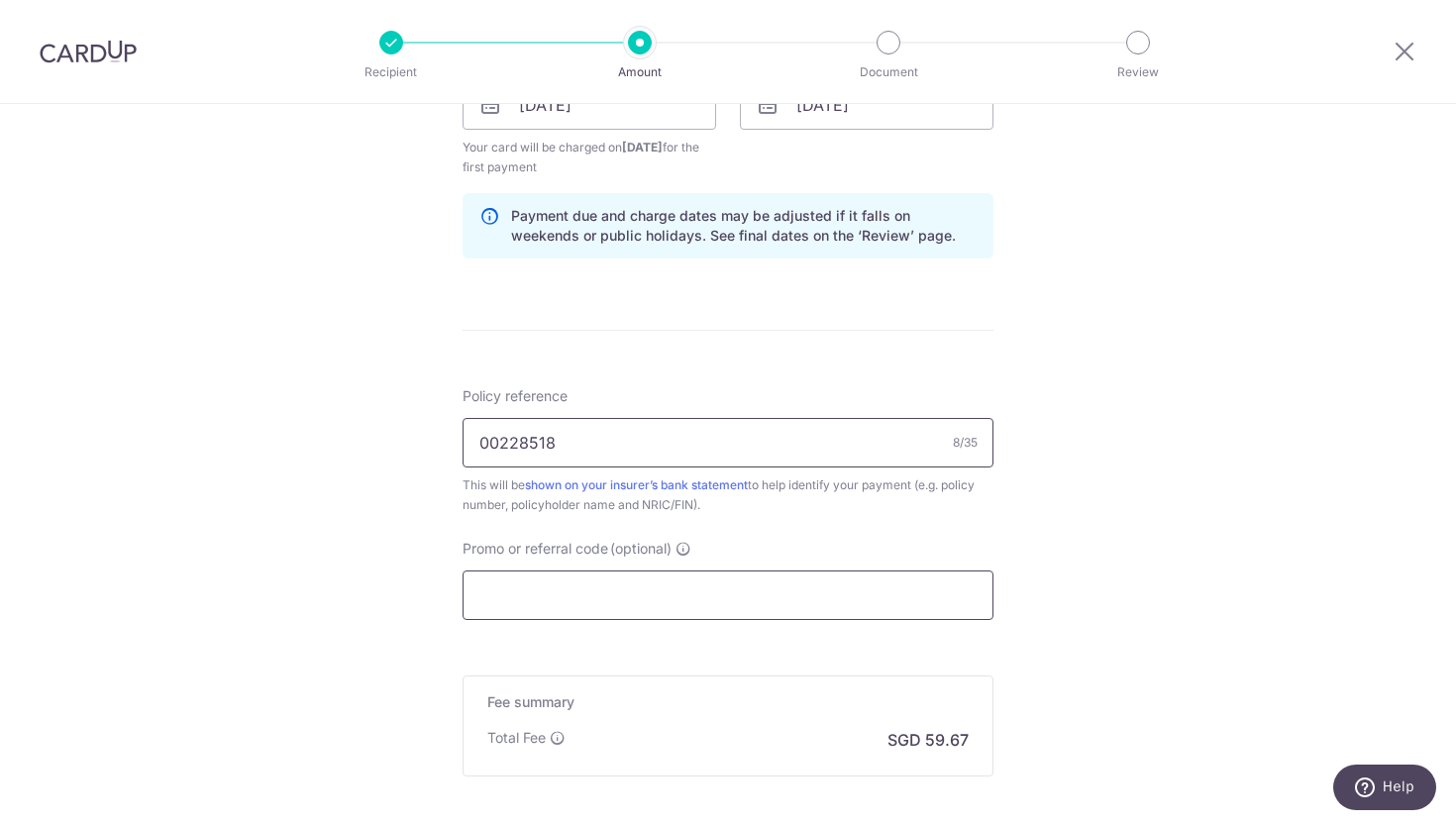 type on "00228518" 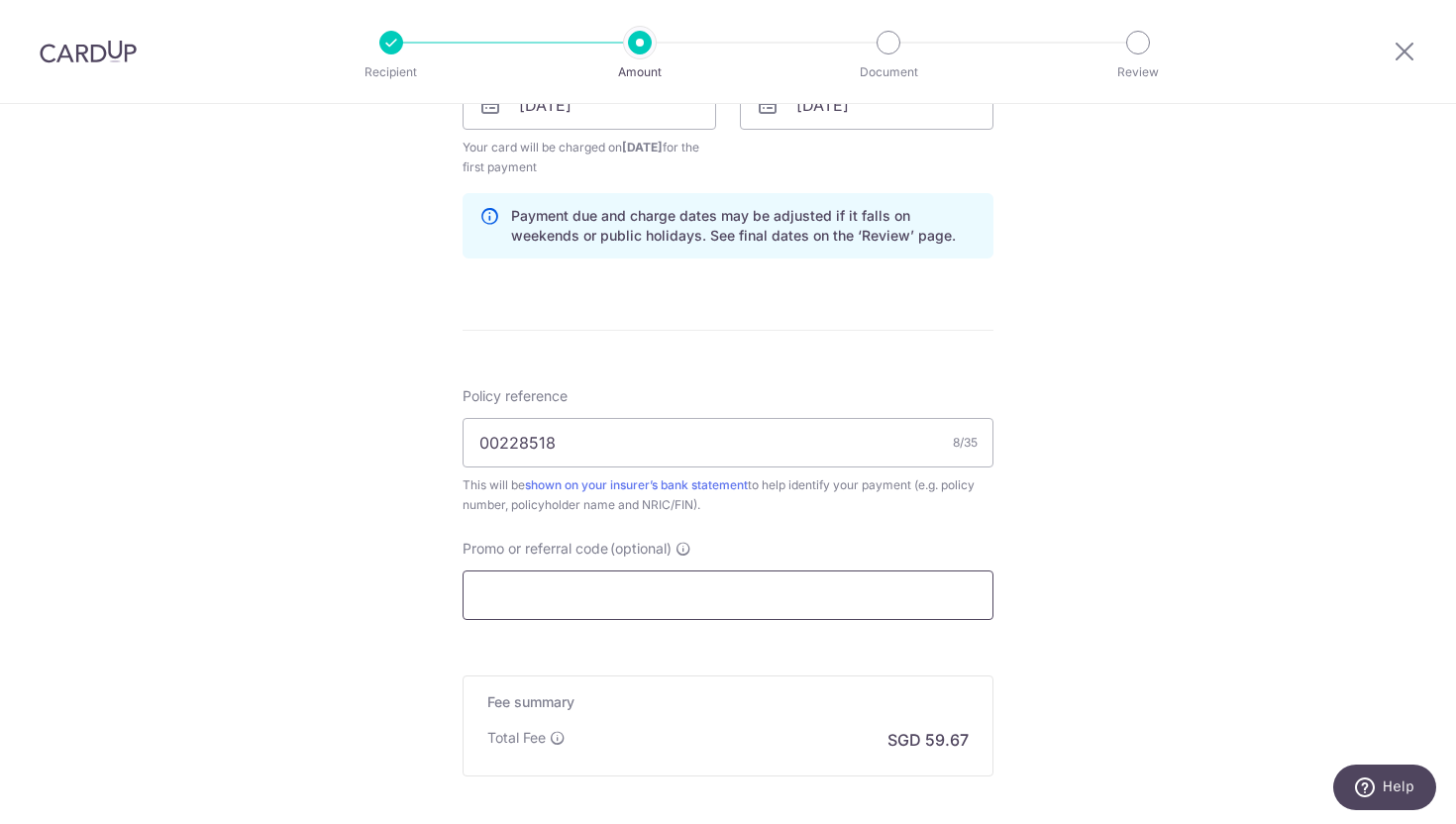 click on "Promo or referral code
(optional)" at bounding box center [728, 595] 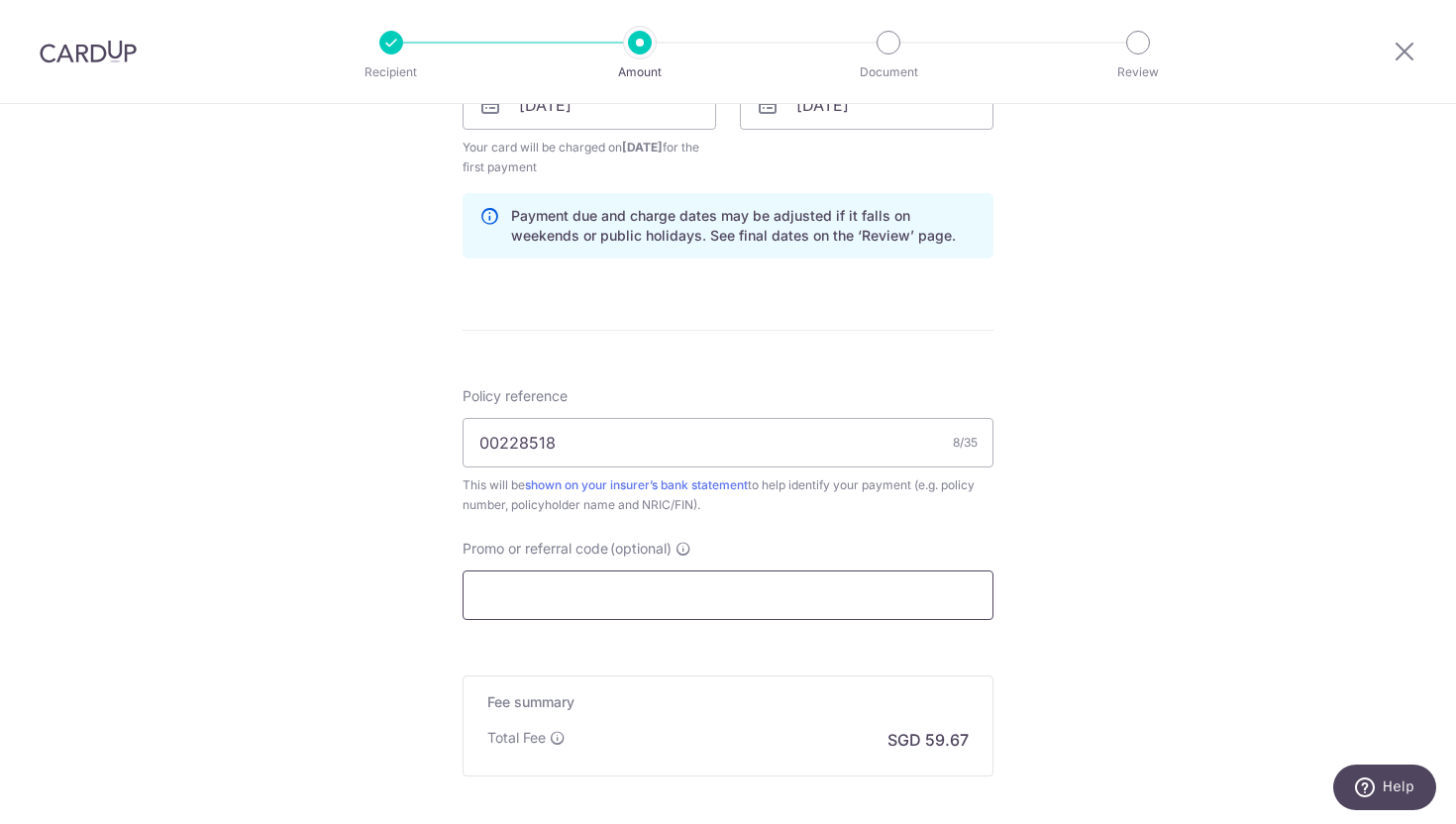 paste on "REC185" 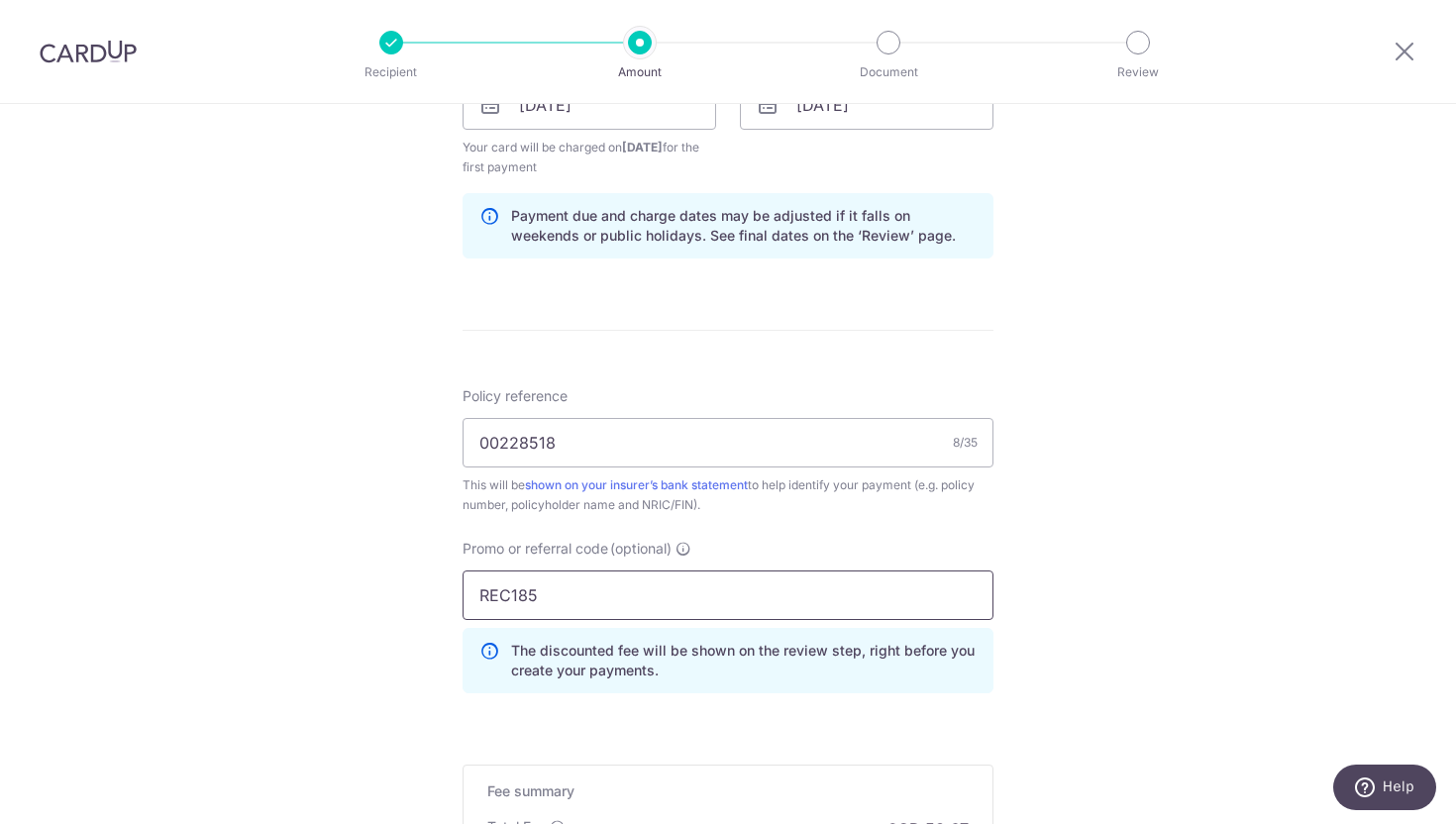 type on "REC185" 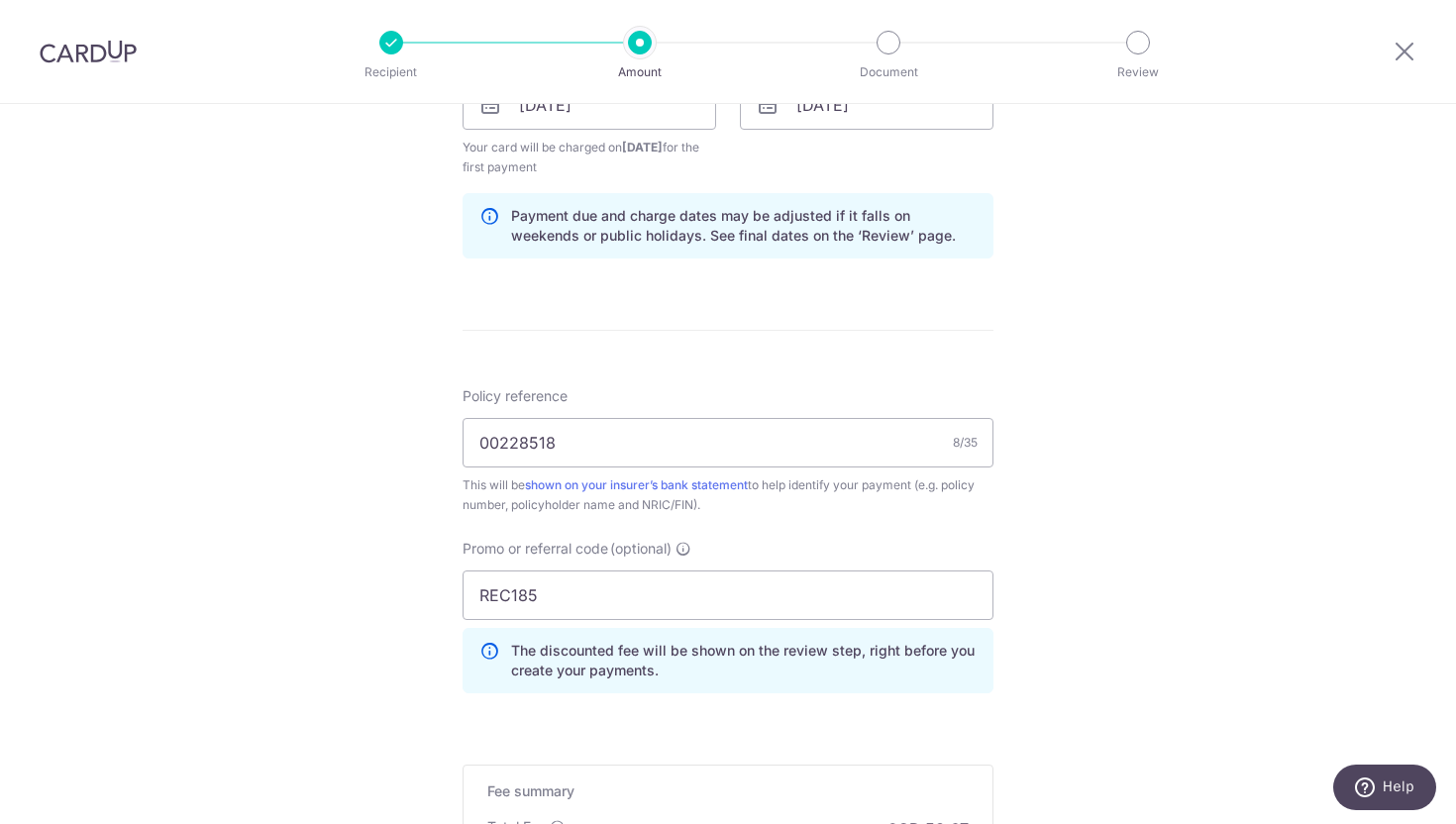 click on "Tell us more about your payment
Enter payment amount
SGD
2,295.00
2295.00
Select Card
**** 8452
Add credit card
Your Cards
**** 5343
**** 7929
**** 8452
Secure 256-bit SSL
Text
New card details
Card" at bounding box center (728, 128) 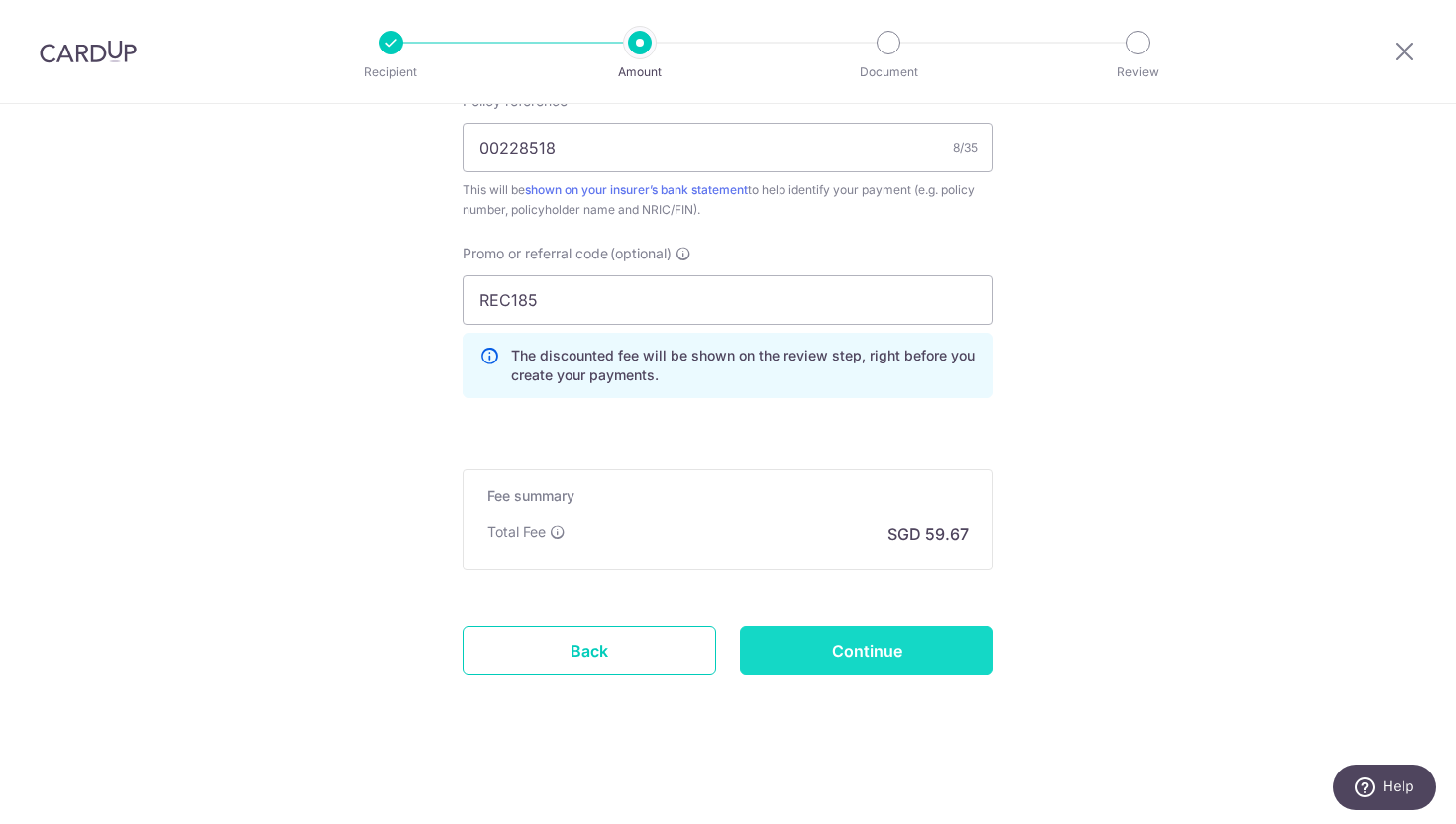 click on "Continue" at bounding box center [867, 651] 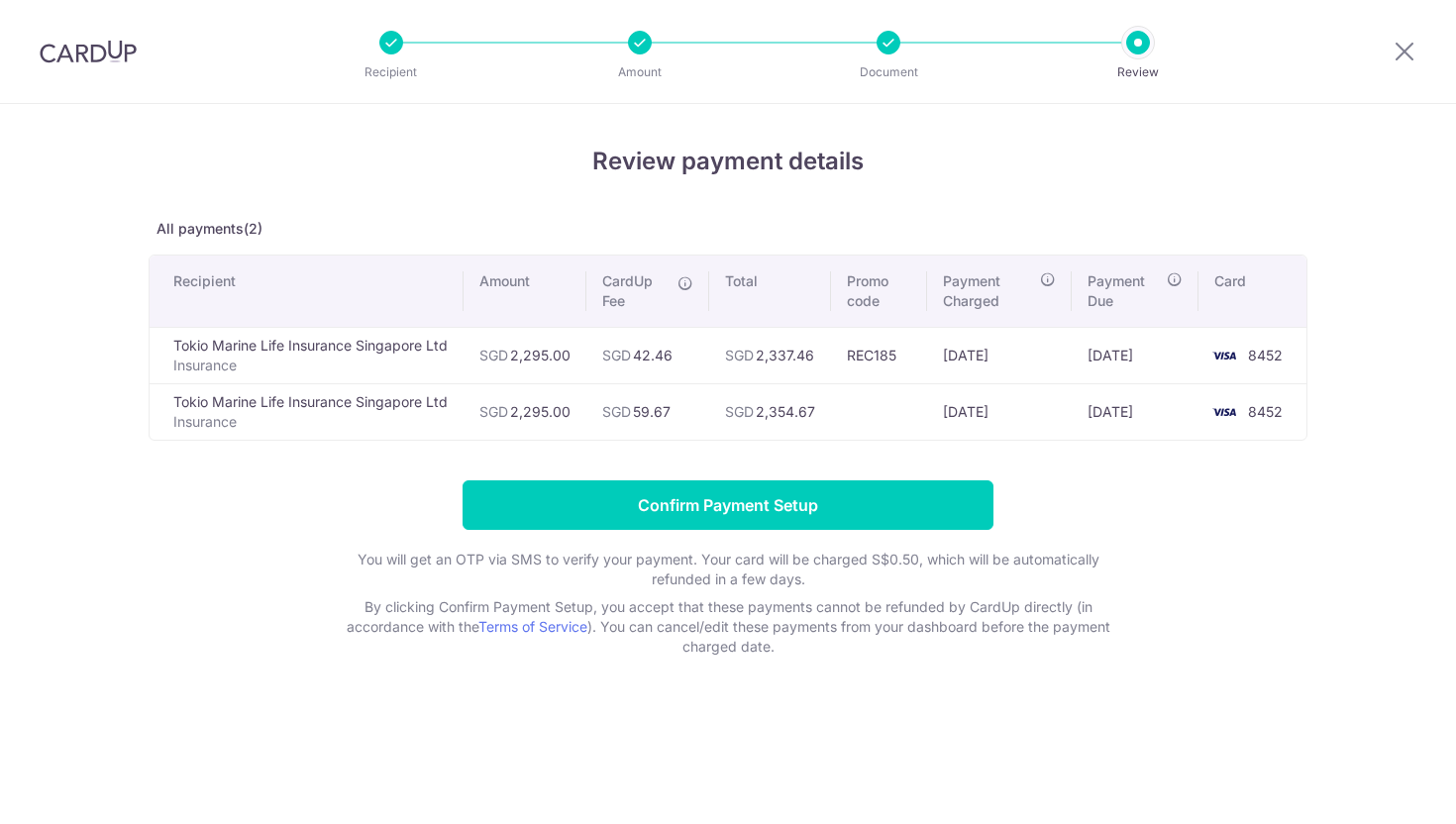 scroll, scrollTop: 0, scrollLeft: 0, axis: both 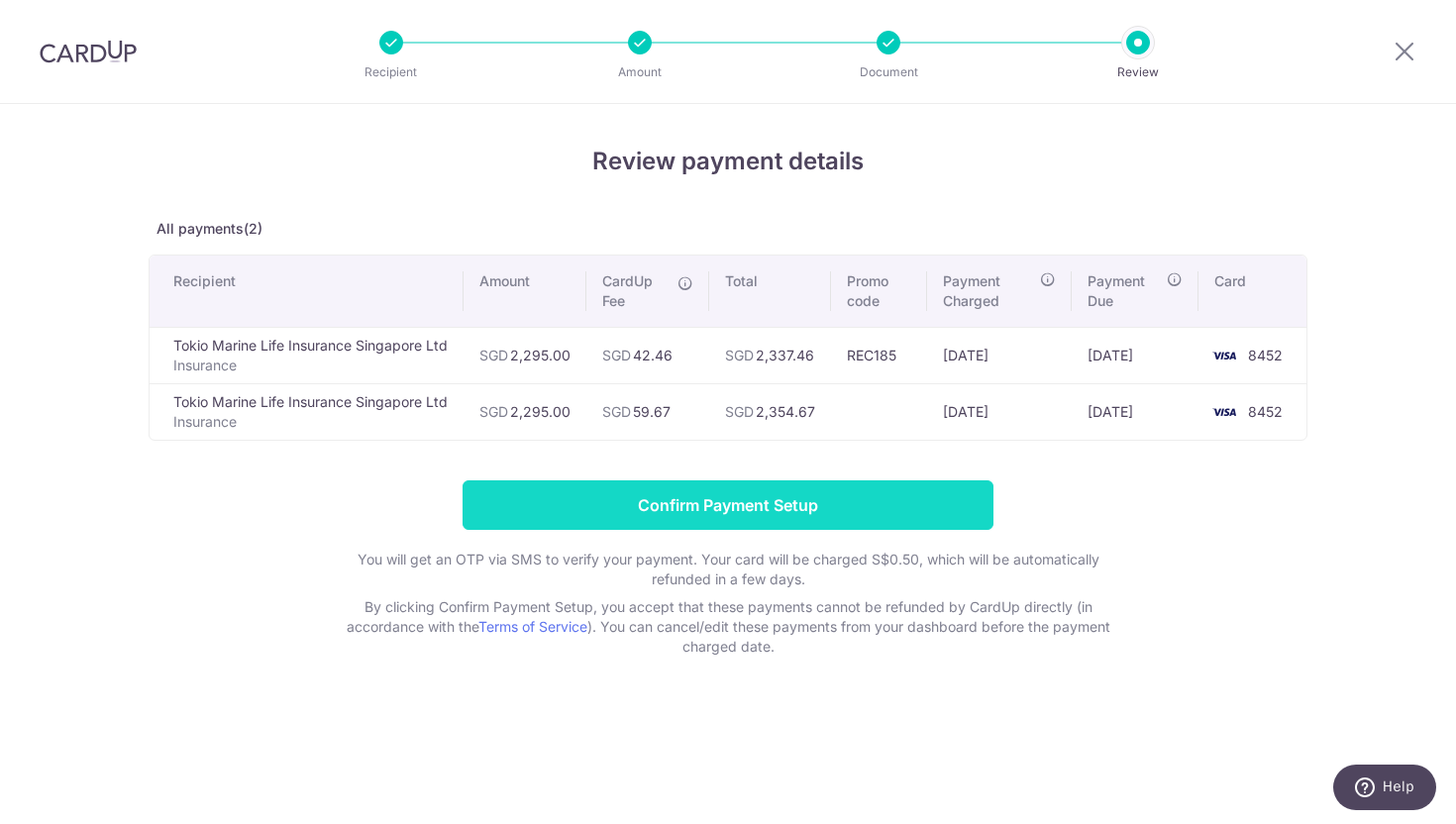 click on "Confirm Payment Setup" at bounding box center (728, 505) 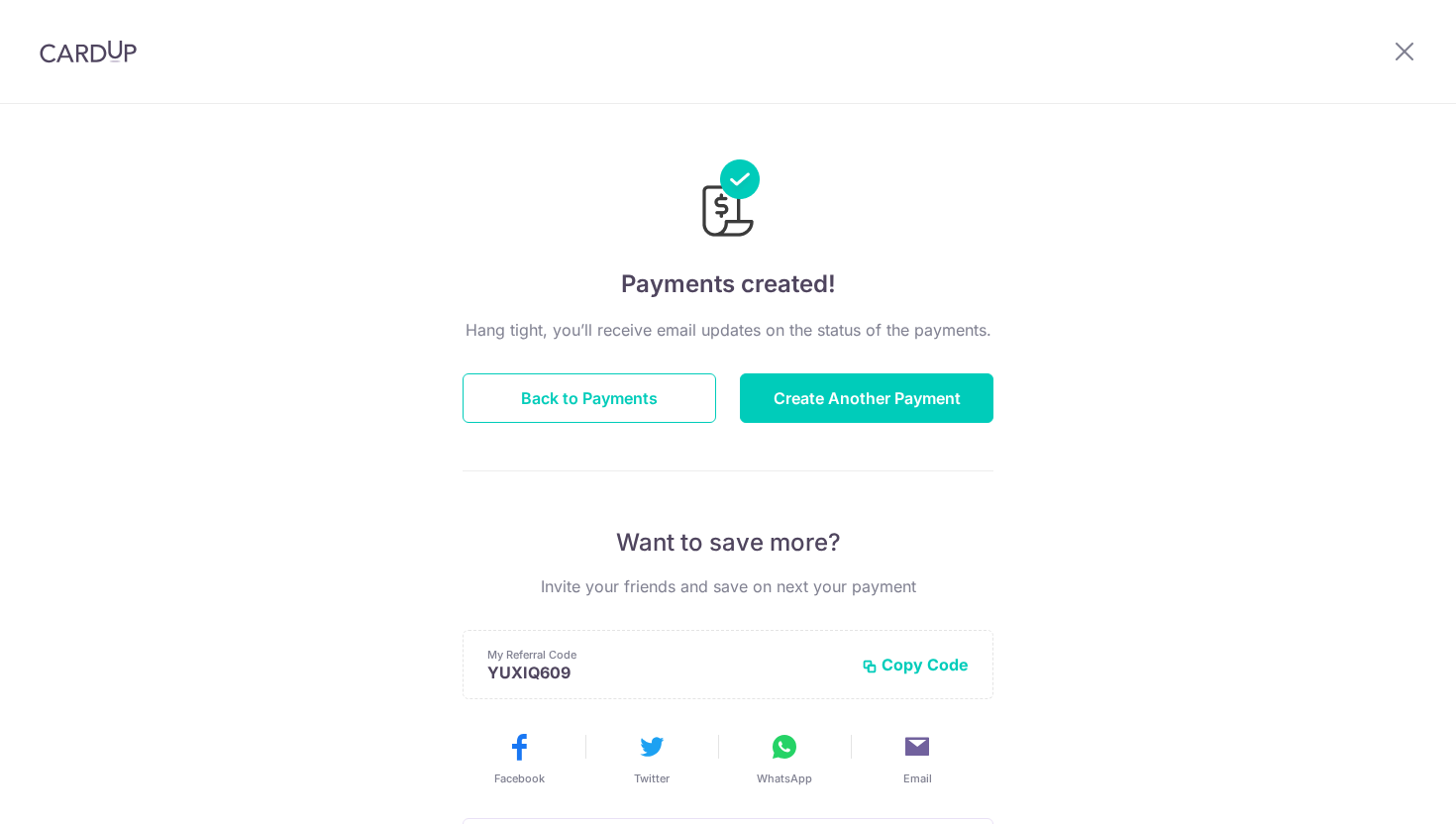 scroll, scrollTop: 0, scrollLeft: 0, axis: both 